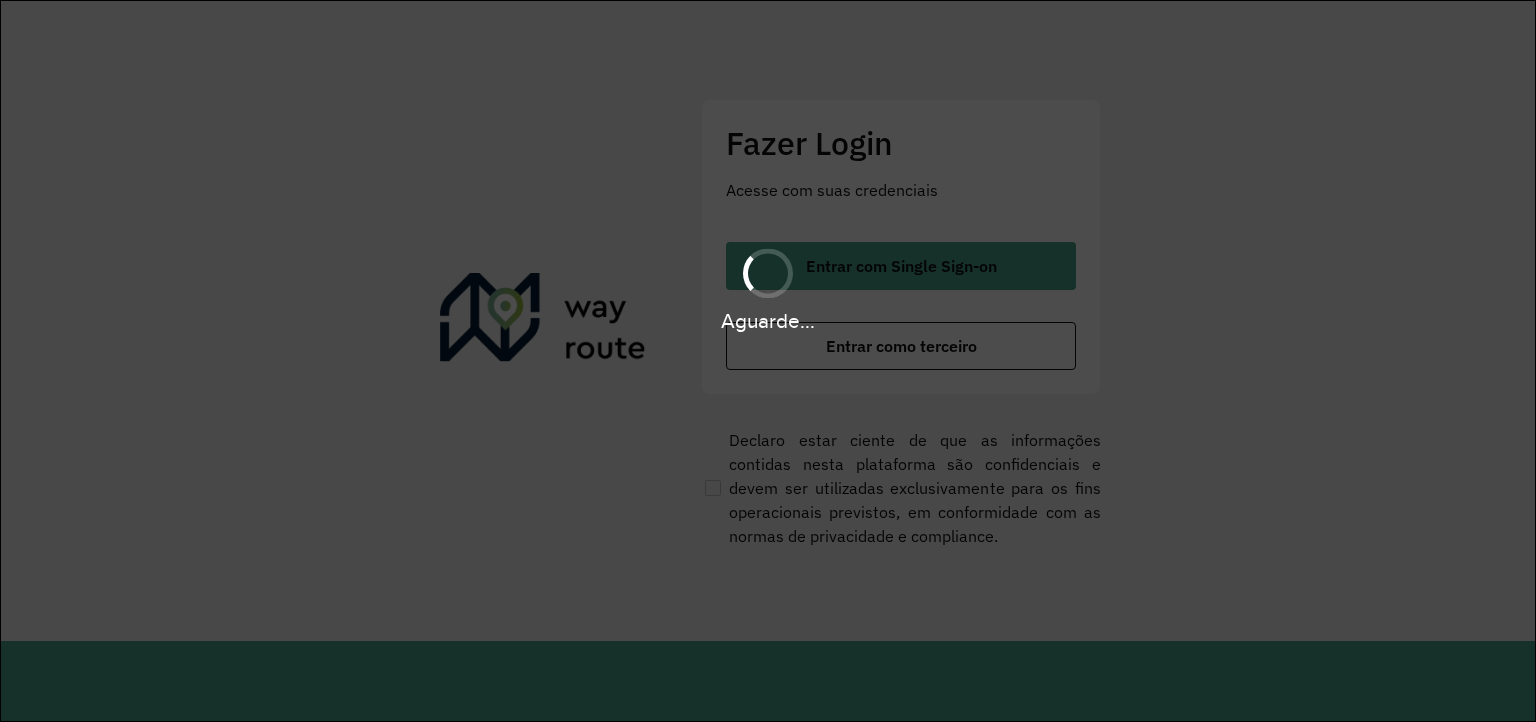 scroll, scrollTop: 0, scrollLeft: 0, axis: both 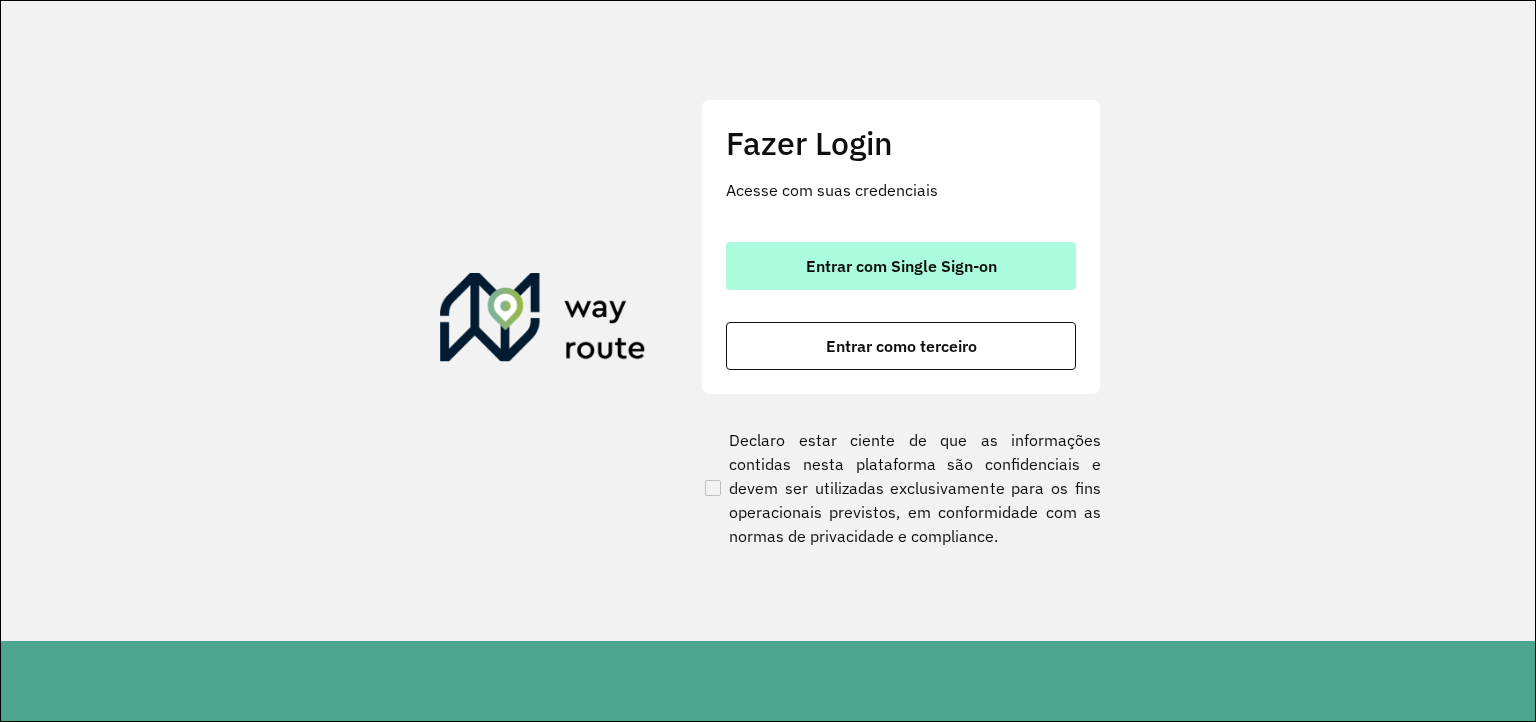 click on "Entrar com Single Sign-on" at bounding box center (901, 266) 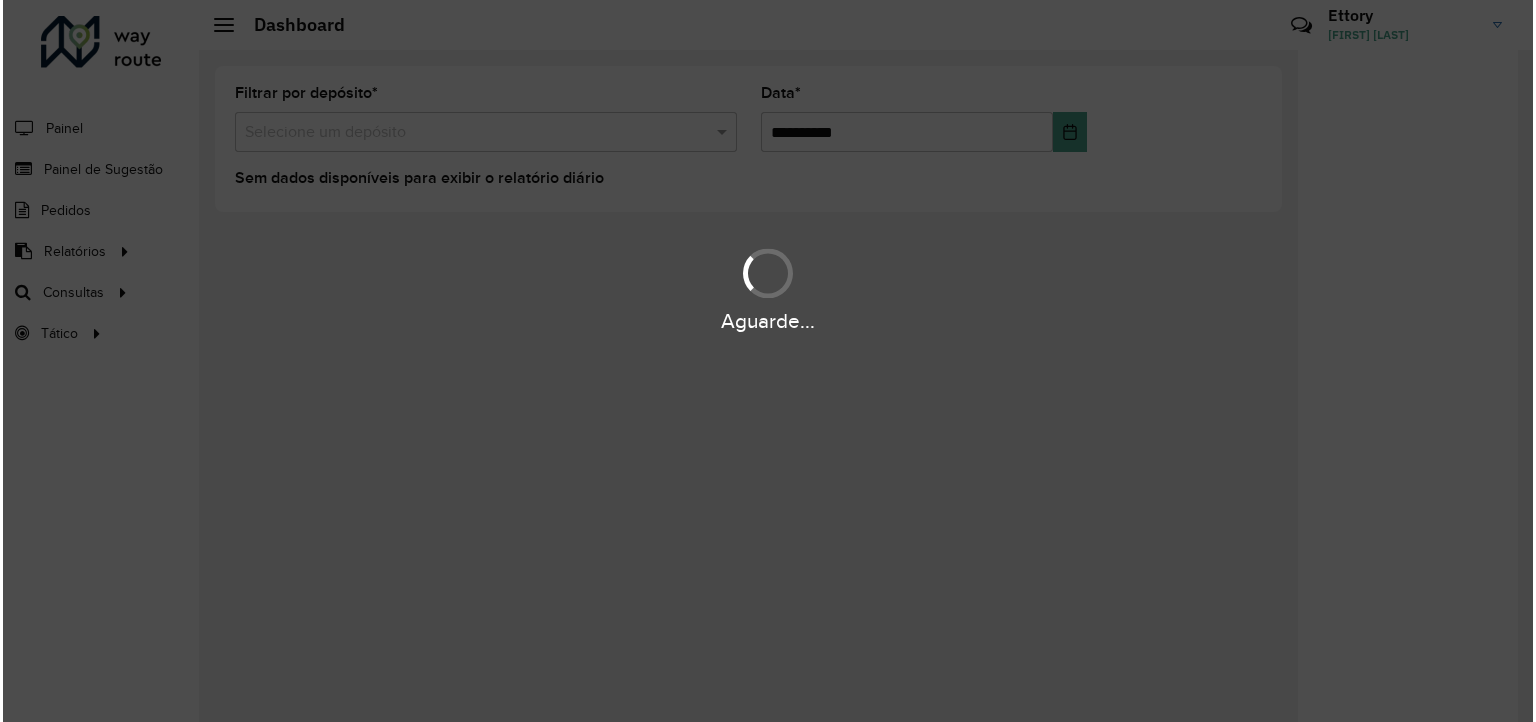 scroll, scrollTop: 0, scrollLeft: 0, axis: both 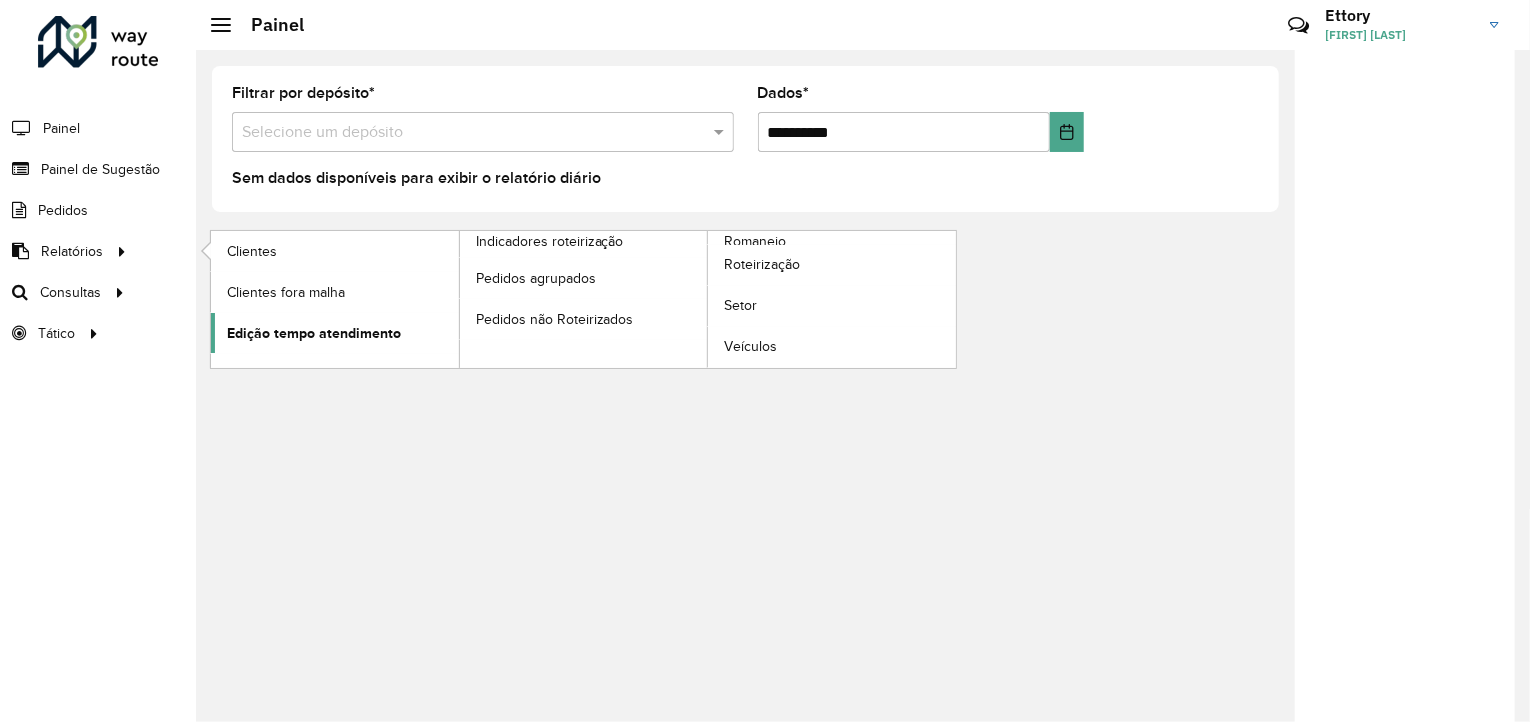 click on "Edição tempo atendimento" 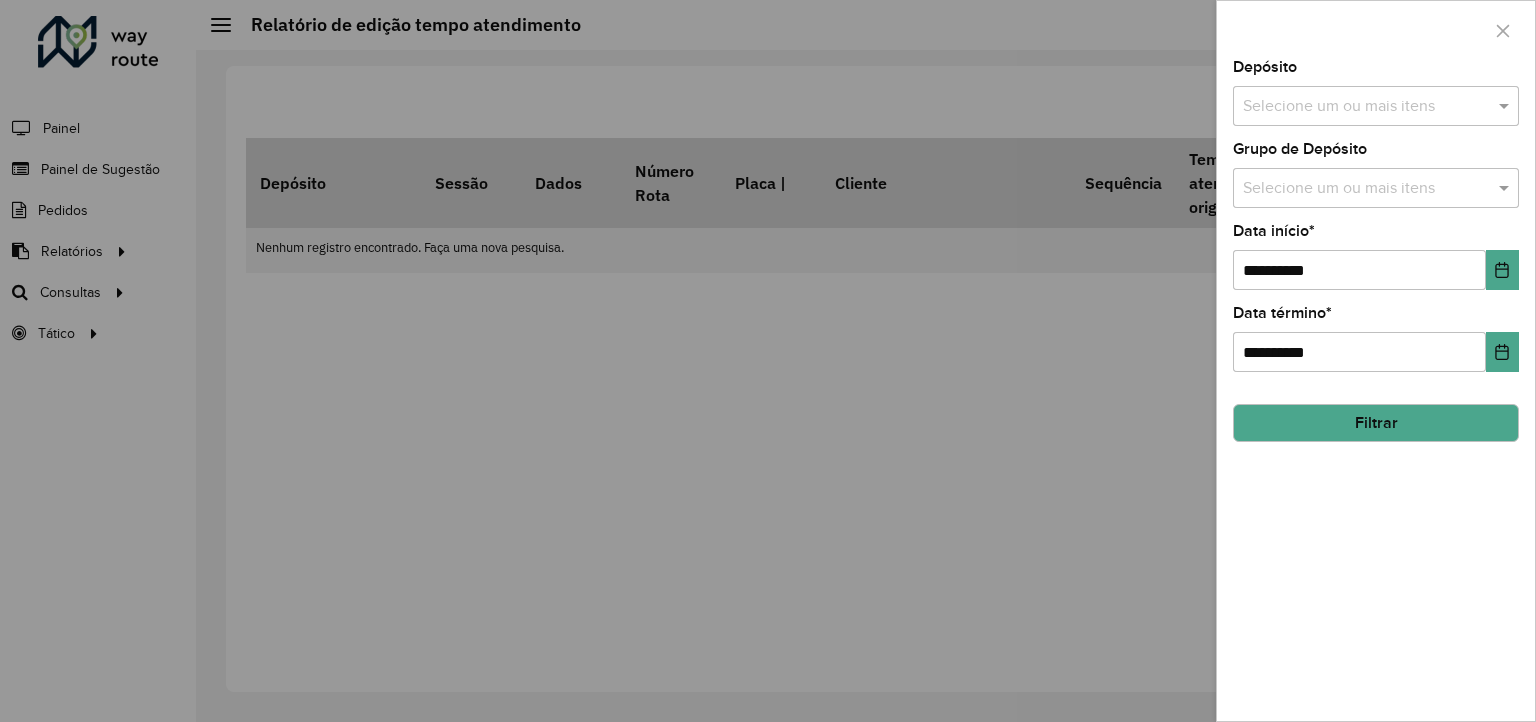 click at bounding box center (1366, 107) 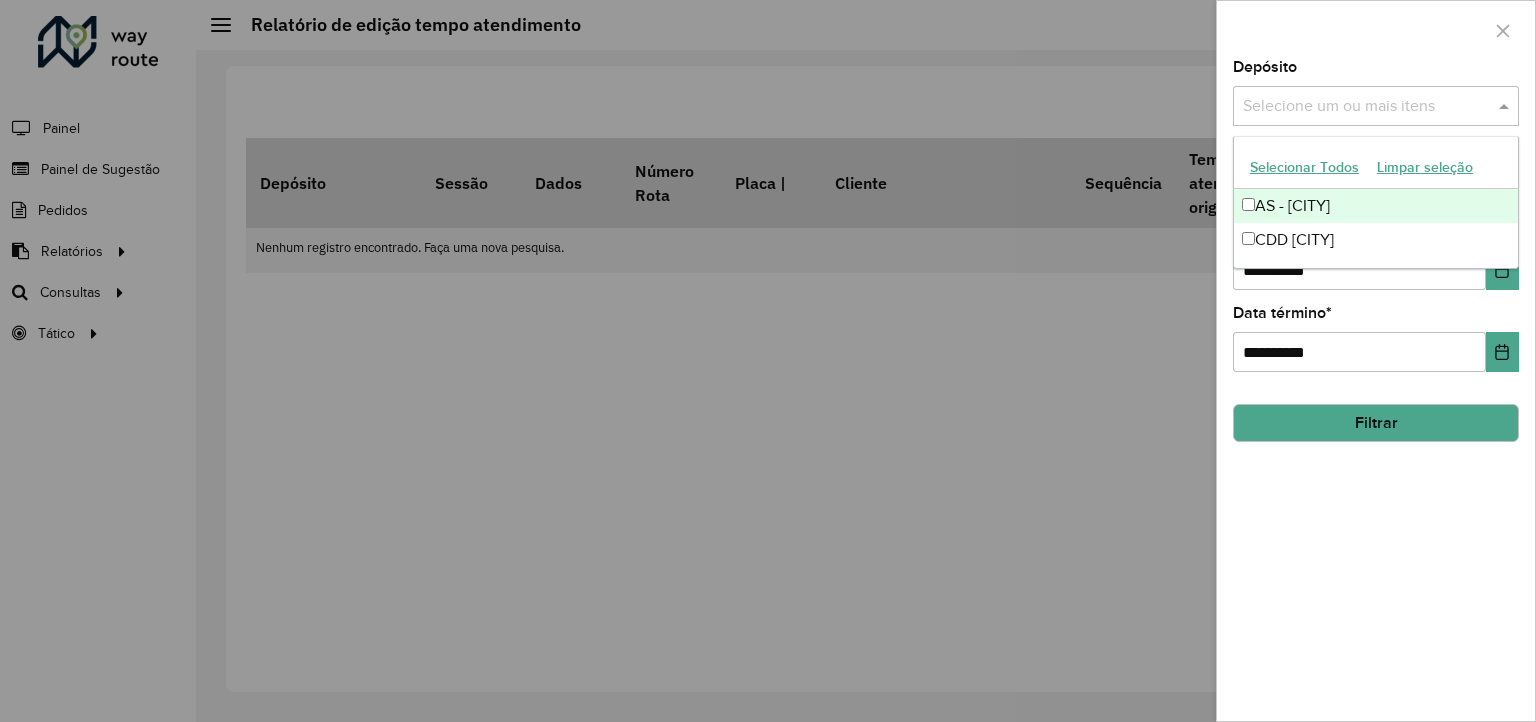 click on "Selecionar Todos" at bounding box center (1304, 167) 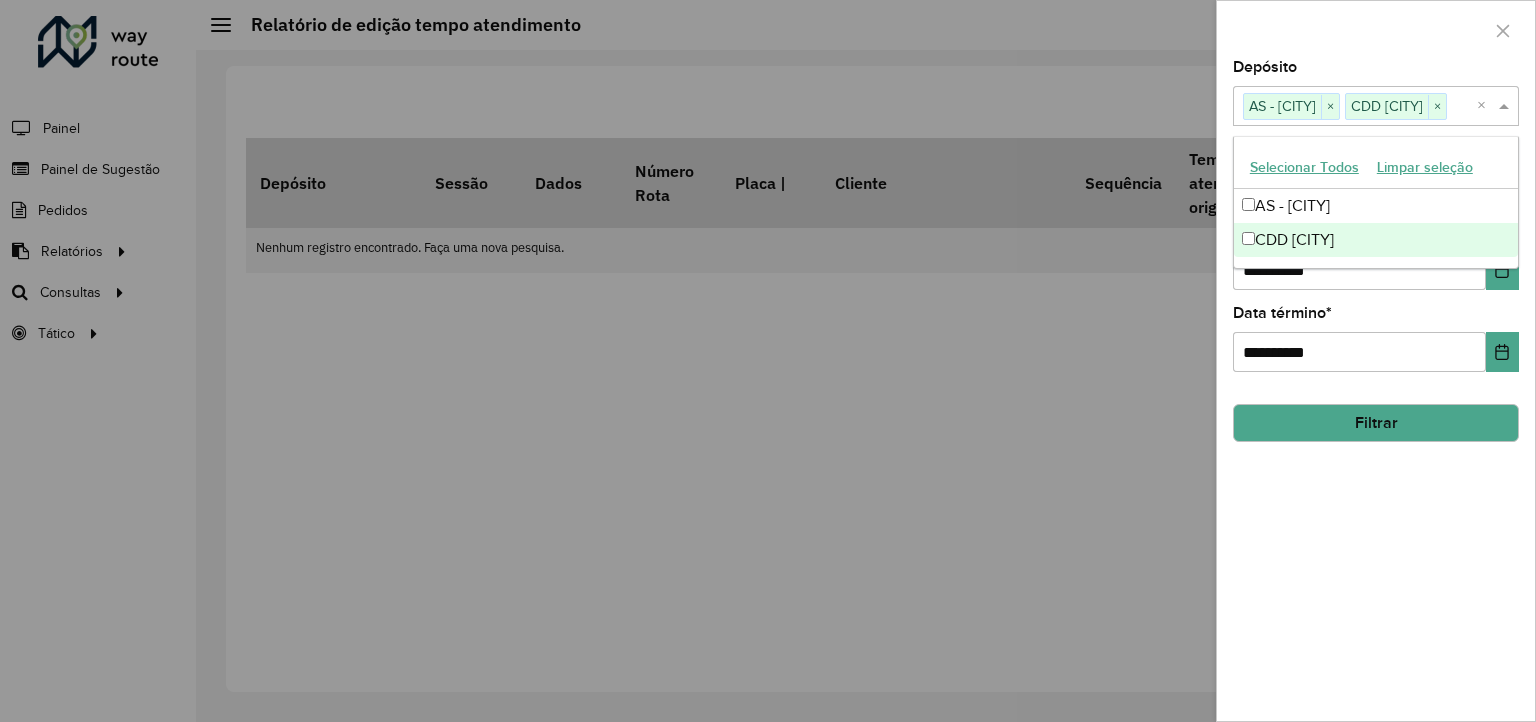 drag, startPoint x: 1392, startPoint y: 560, endPoint x: 1431, endPoint y: 362, distance: 201.80437 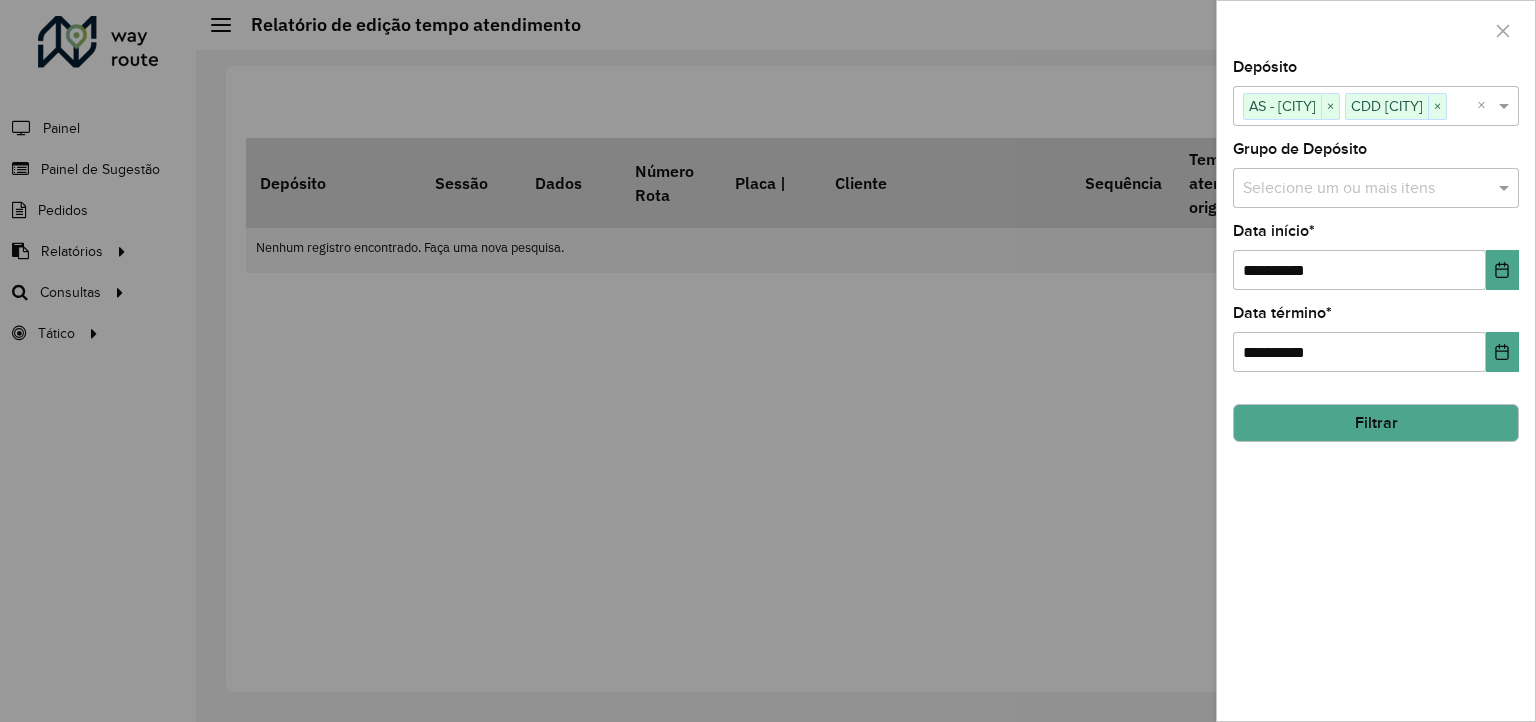click at bounding box center [1366, 189] 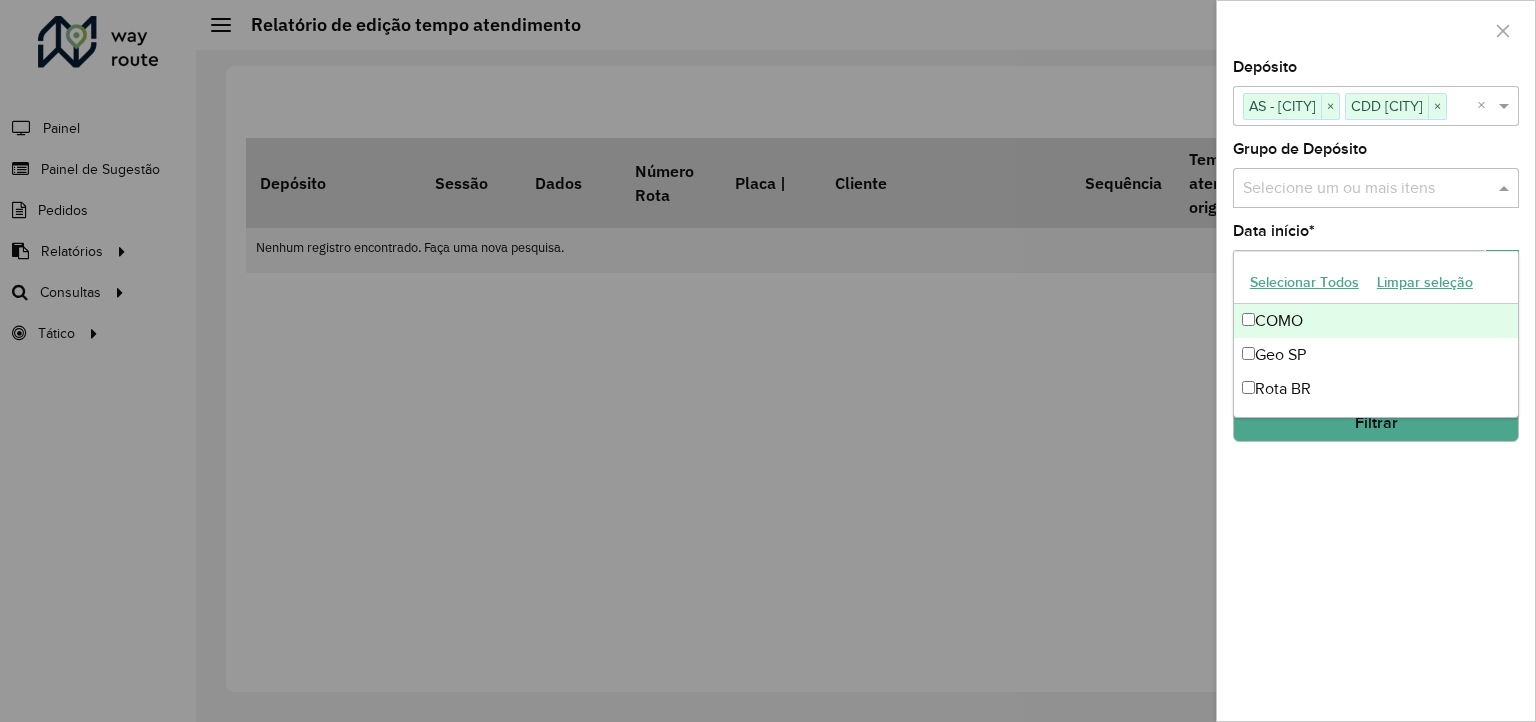 click on "Selecionar Todos" at bounding box center [1304, 282] 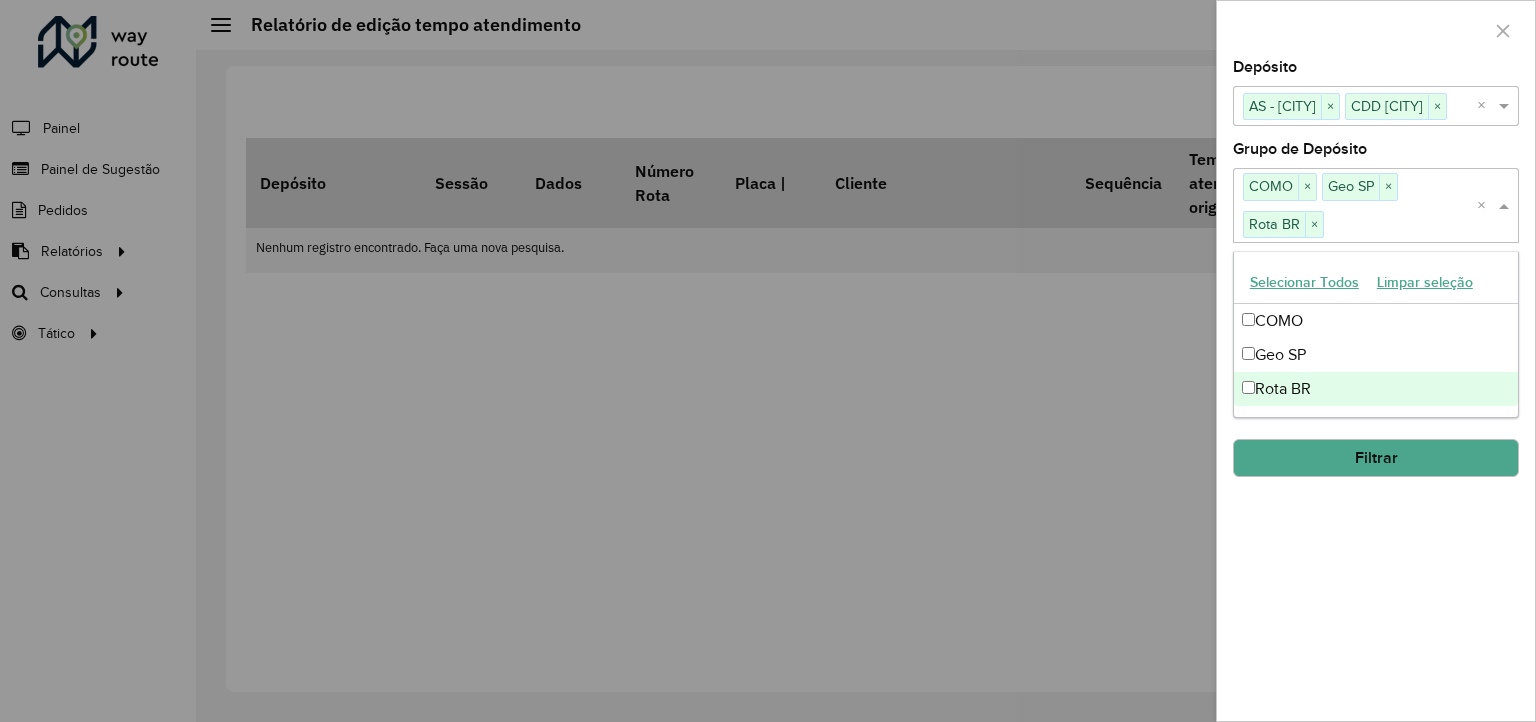 click on "**********" 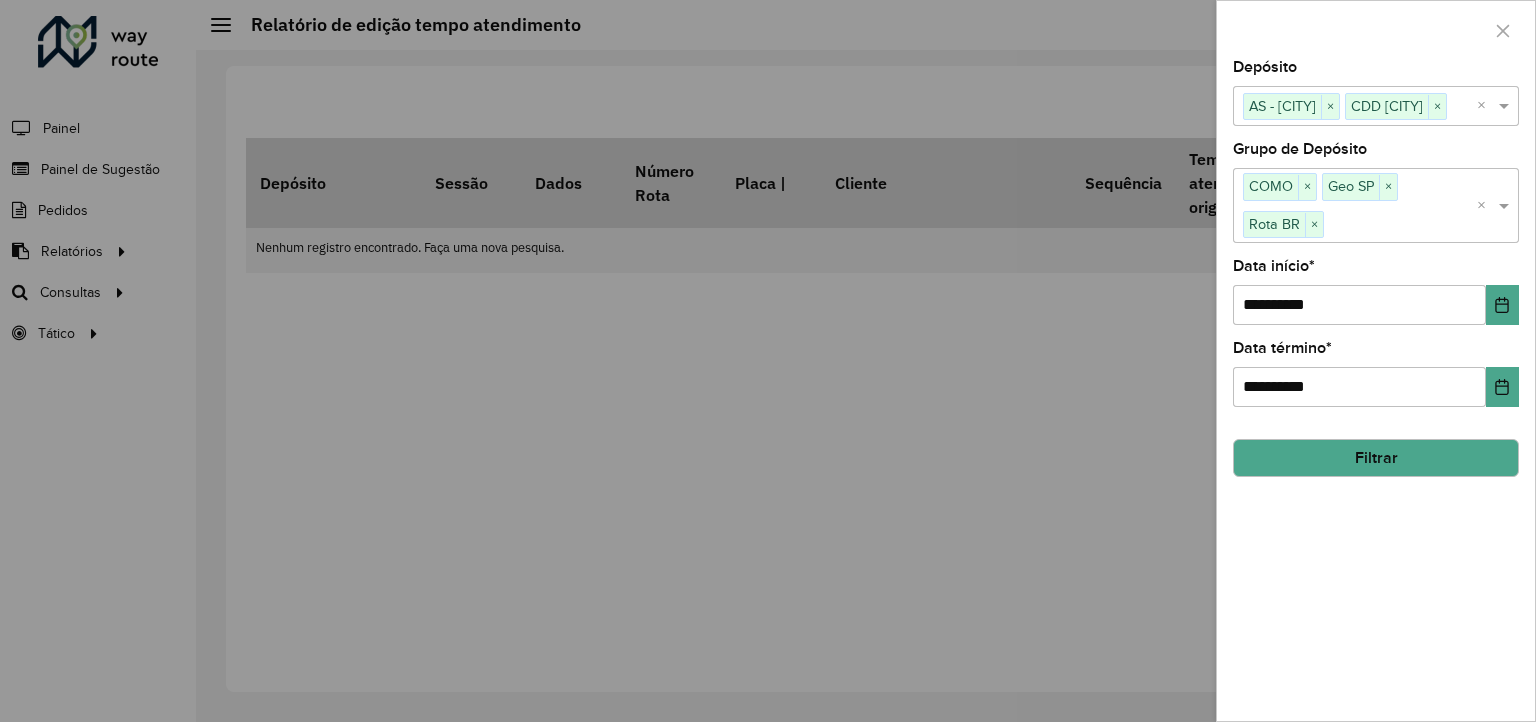 click on "Filtrar" 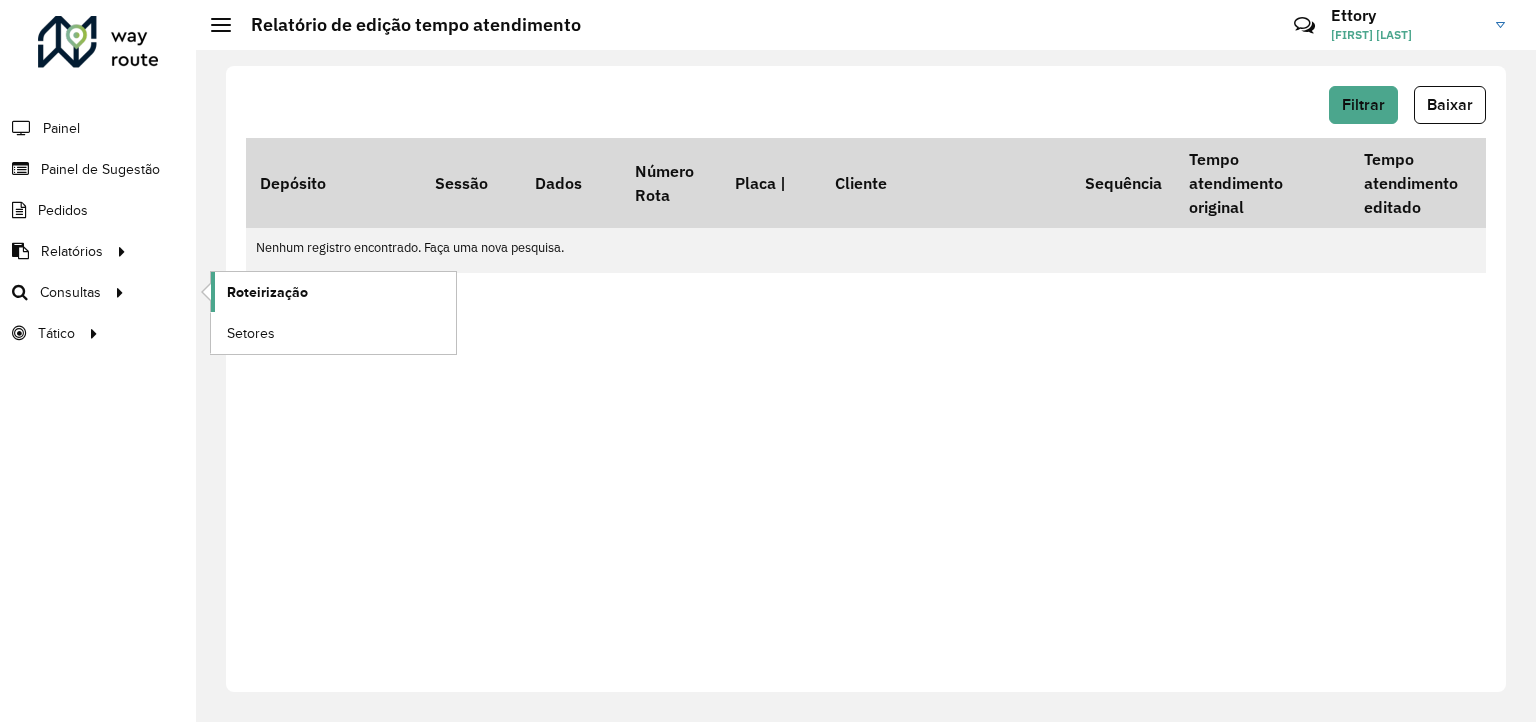 click on "Roteirização" 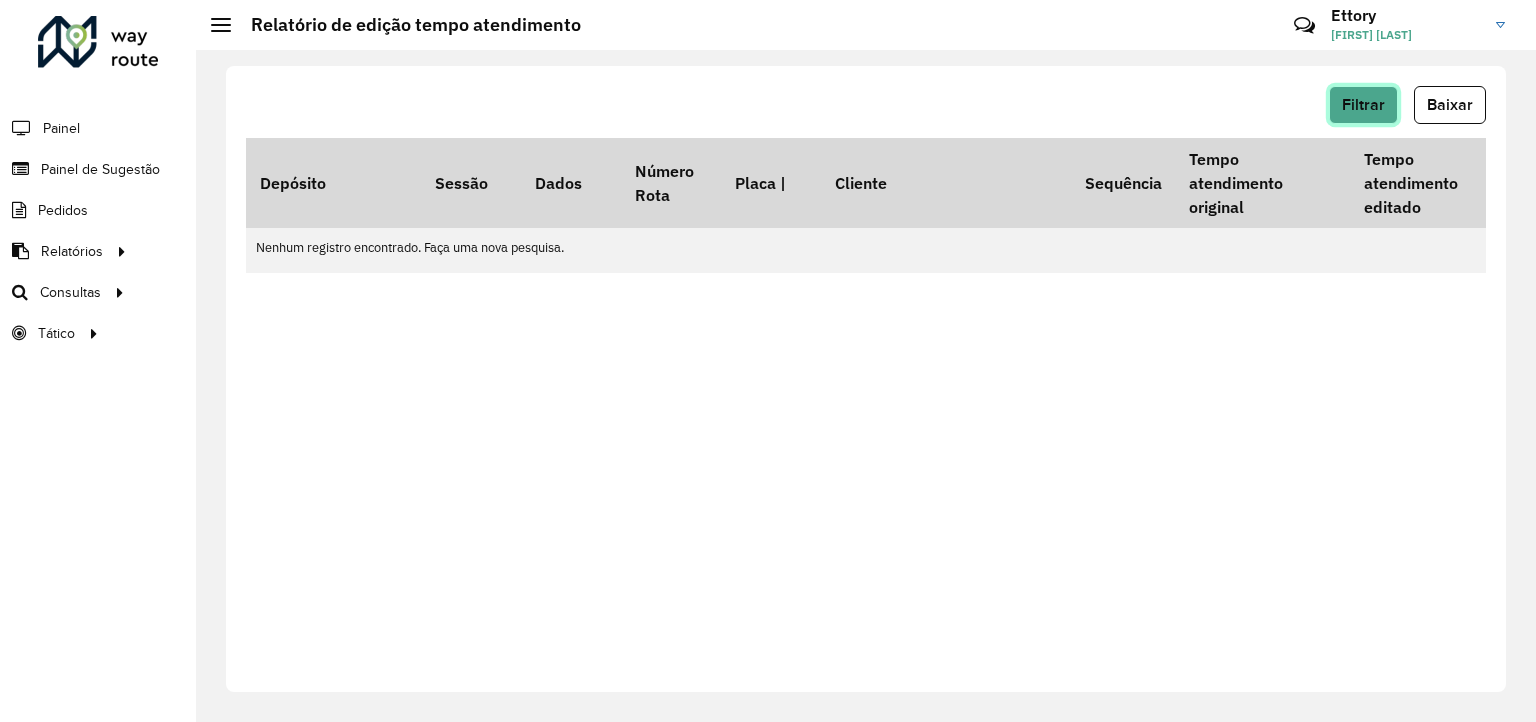 click on "Filtrar" 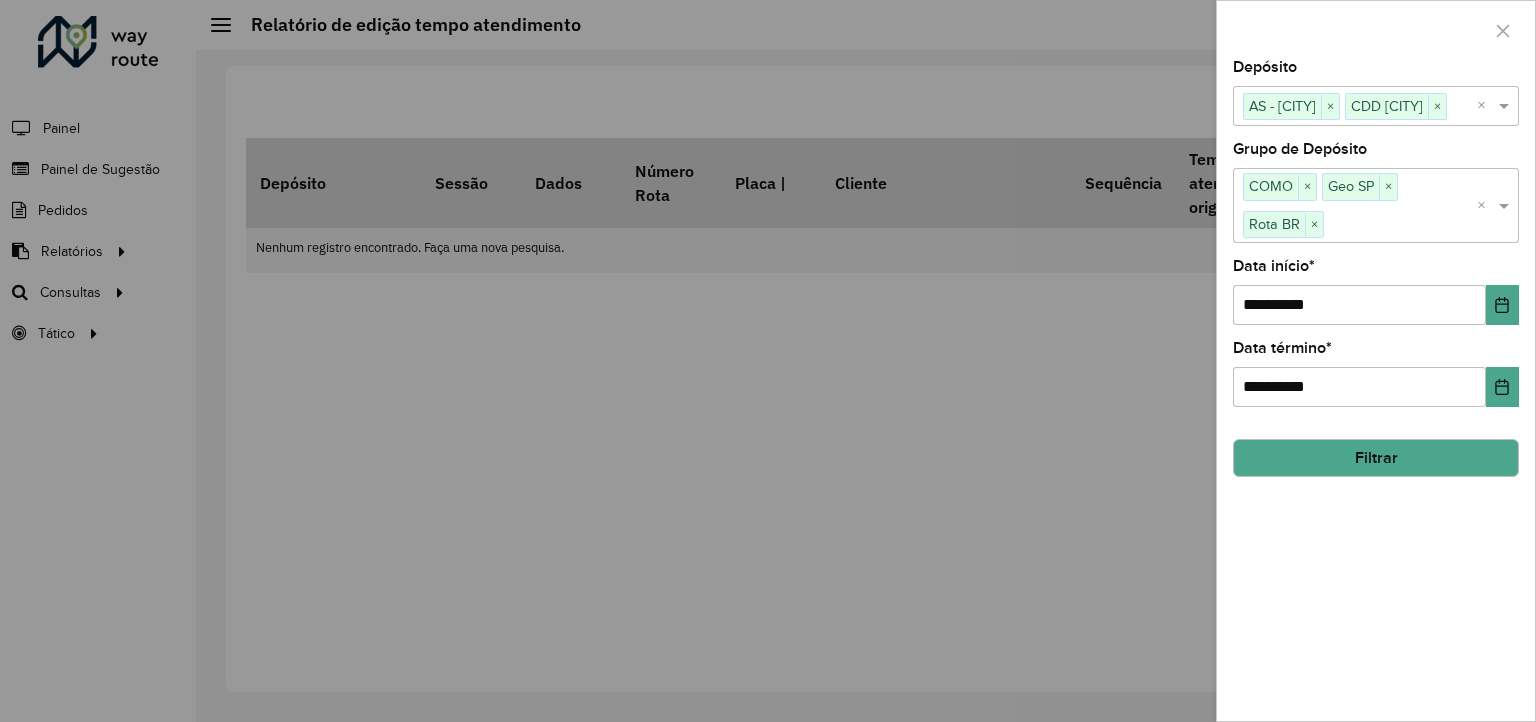 click at bounding box center [768, 361] 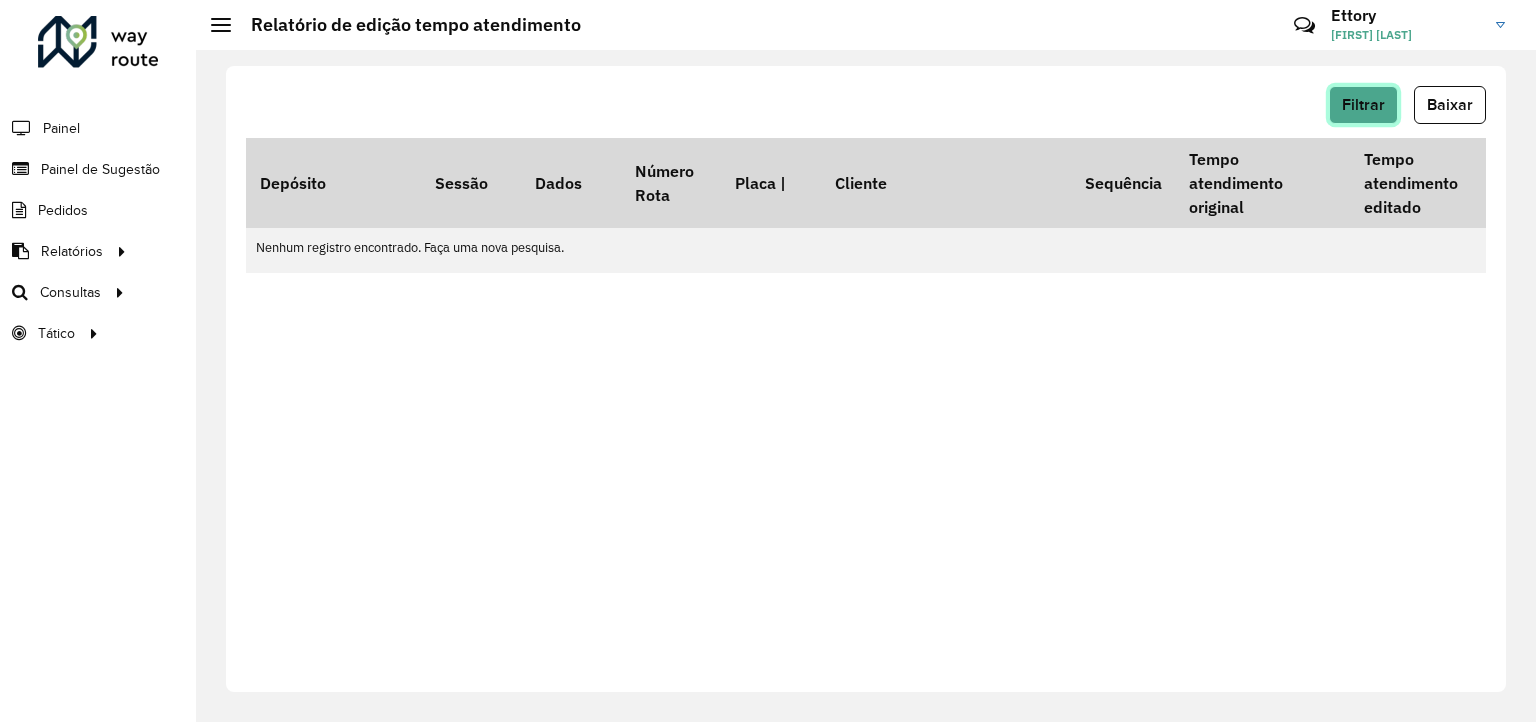 click on "Filtrar" 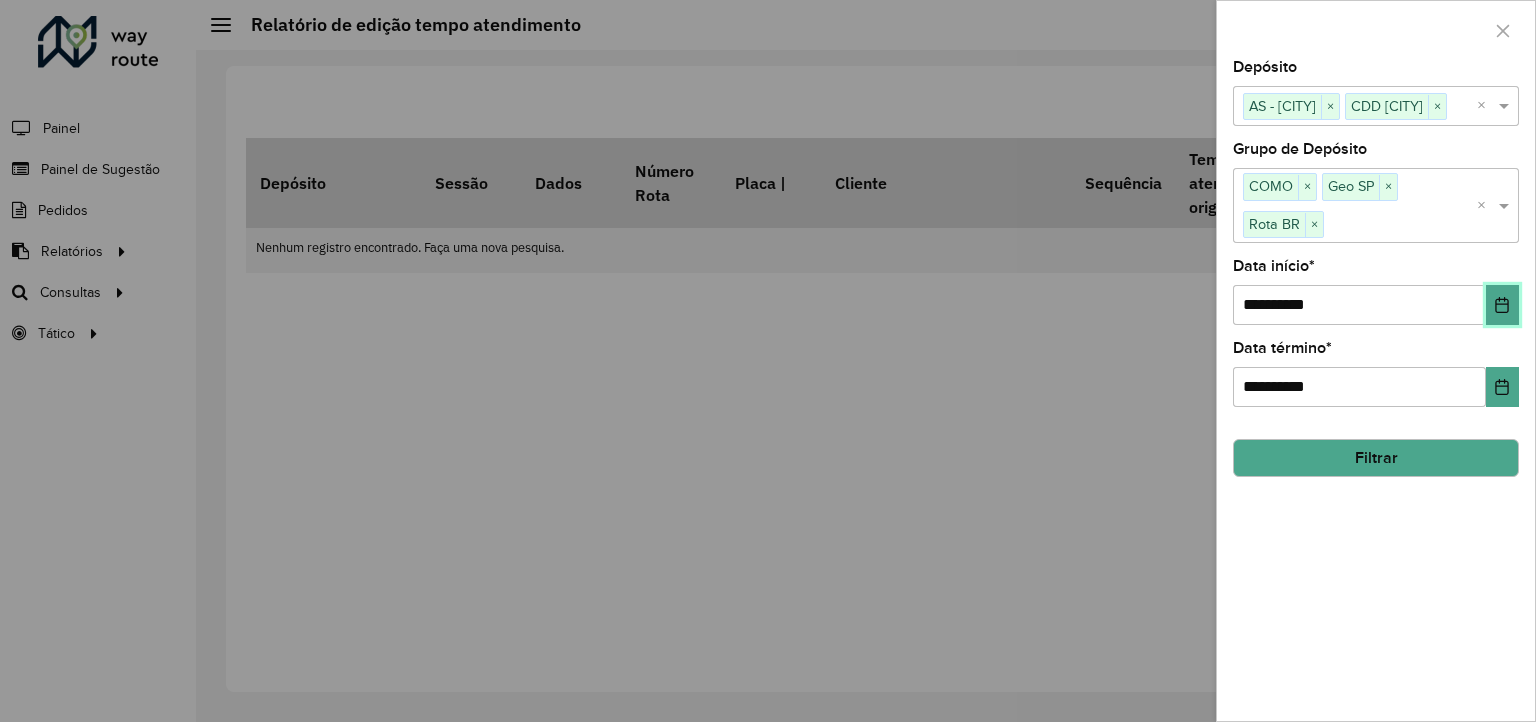 click at bounding box center (1502, 305) 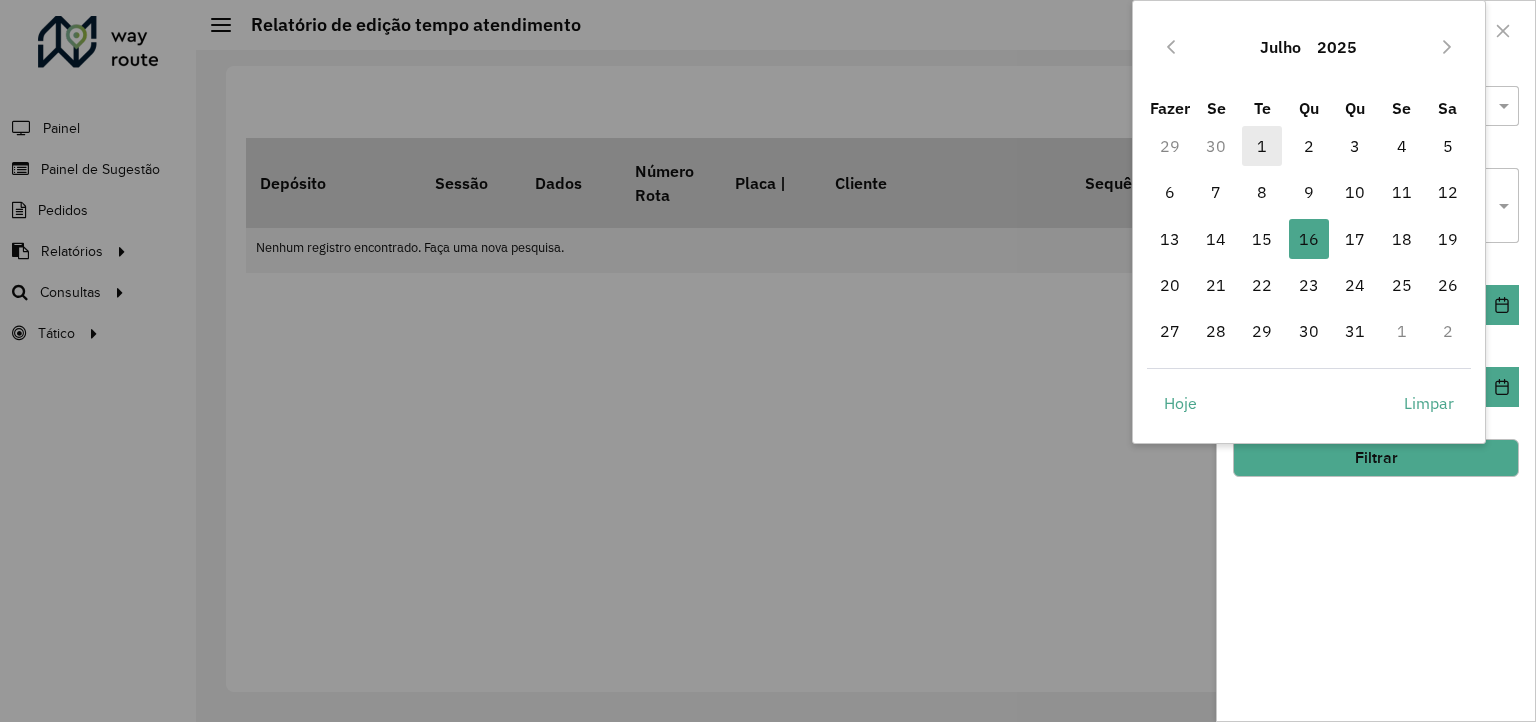 click on "1" at bounding box center (1262, 146) 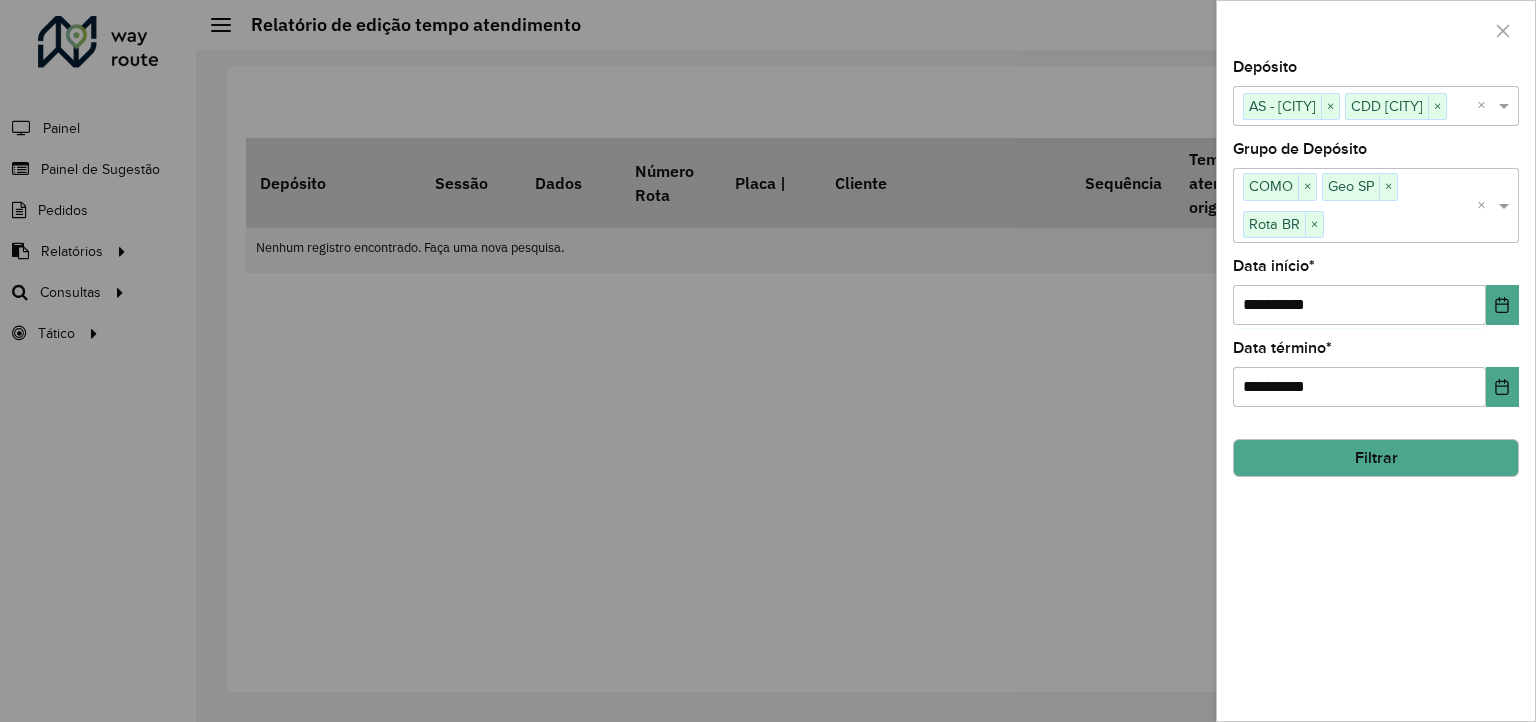 click on "**********" 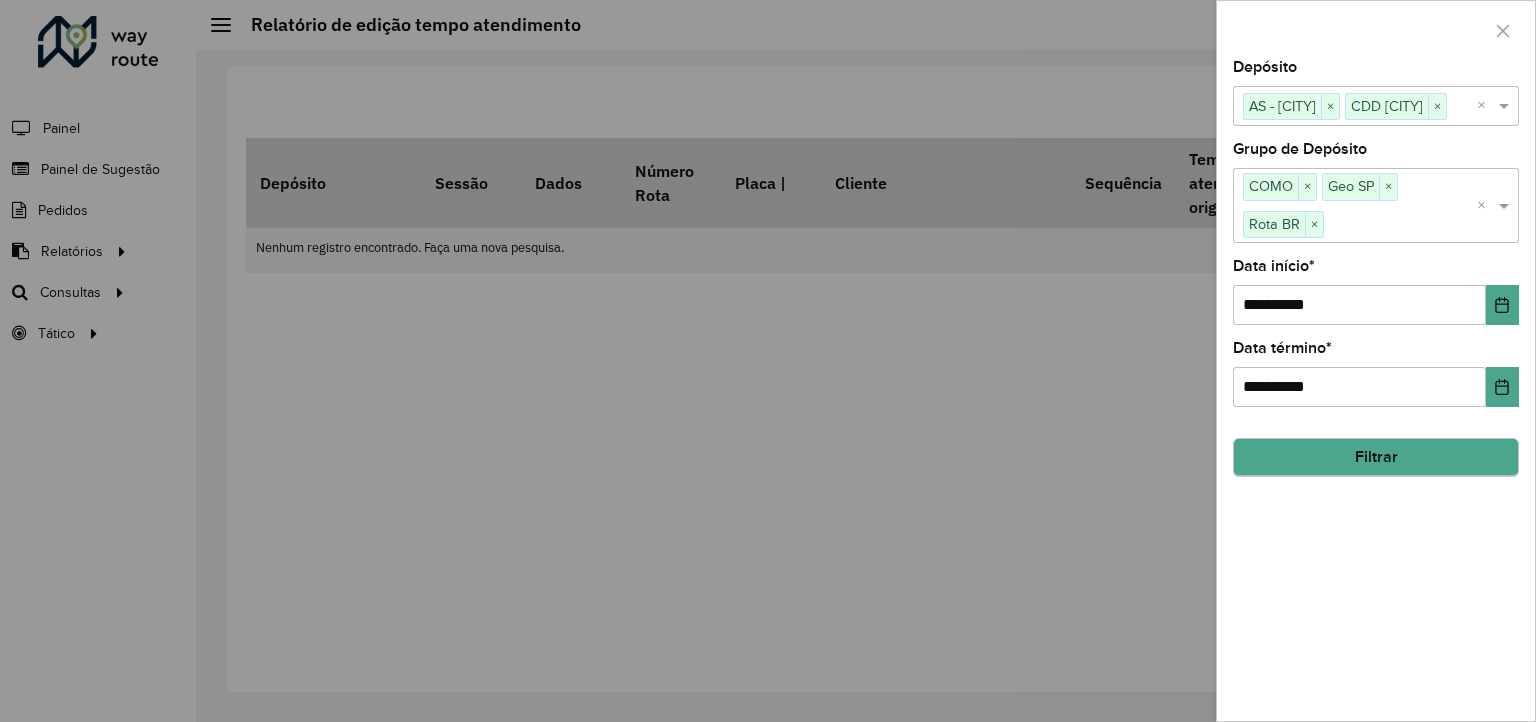 click on "Filtrar" 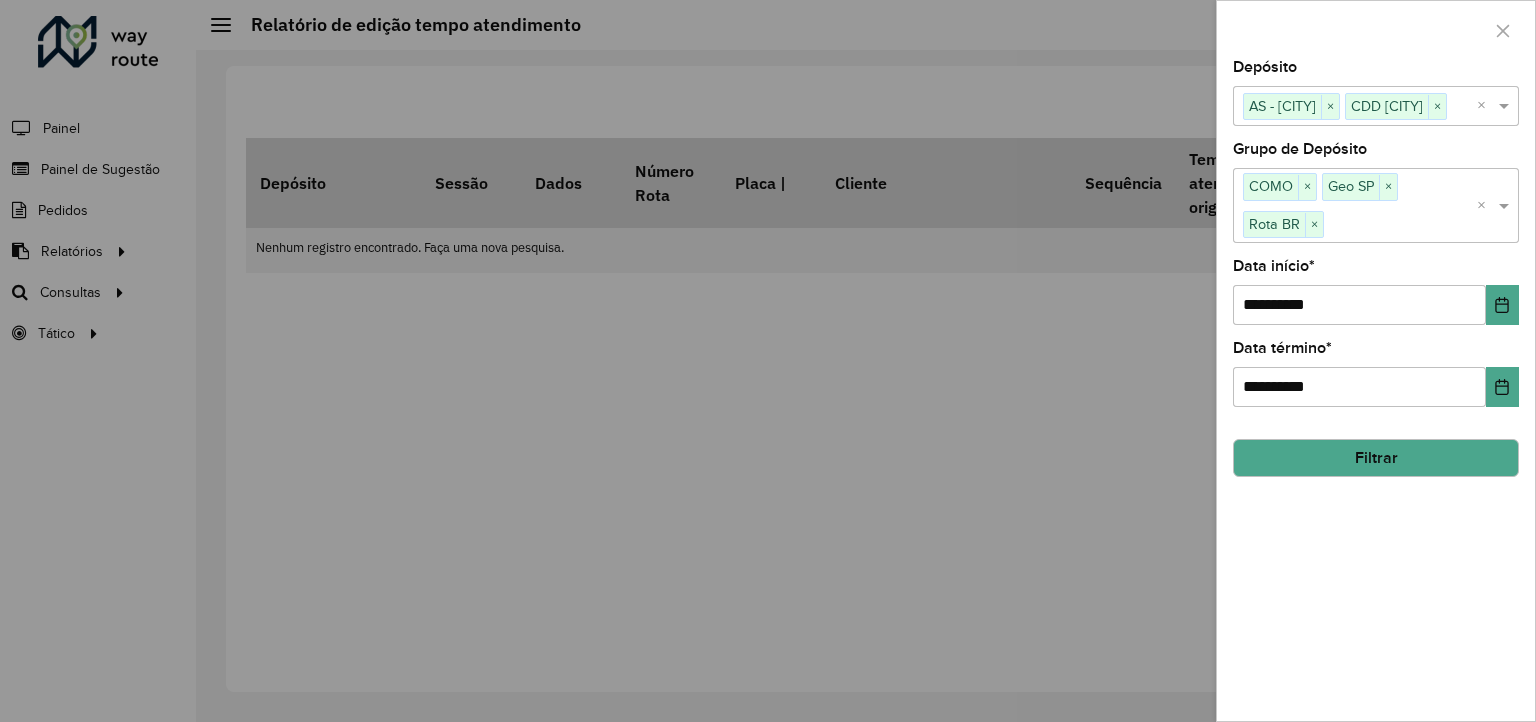 click on "Filtrar" 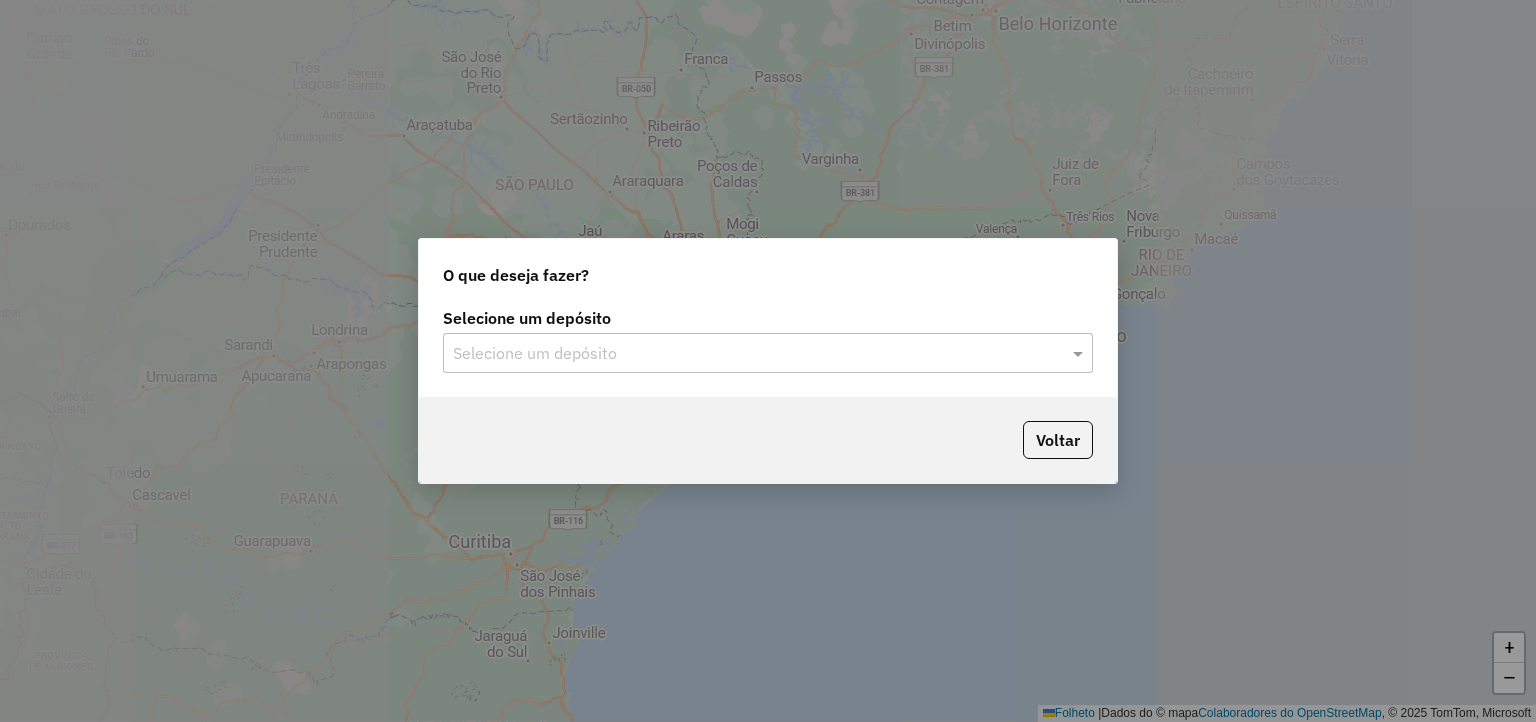 scroll, scrollTop: 0, scrollLeft: 0, axis: both 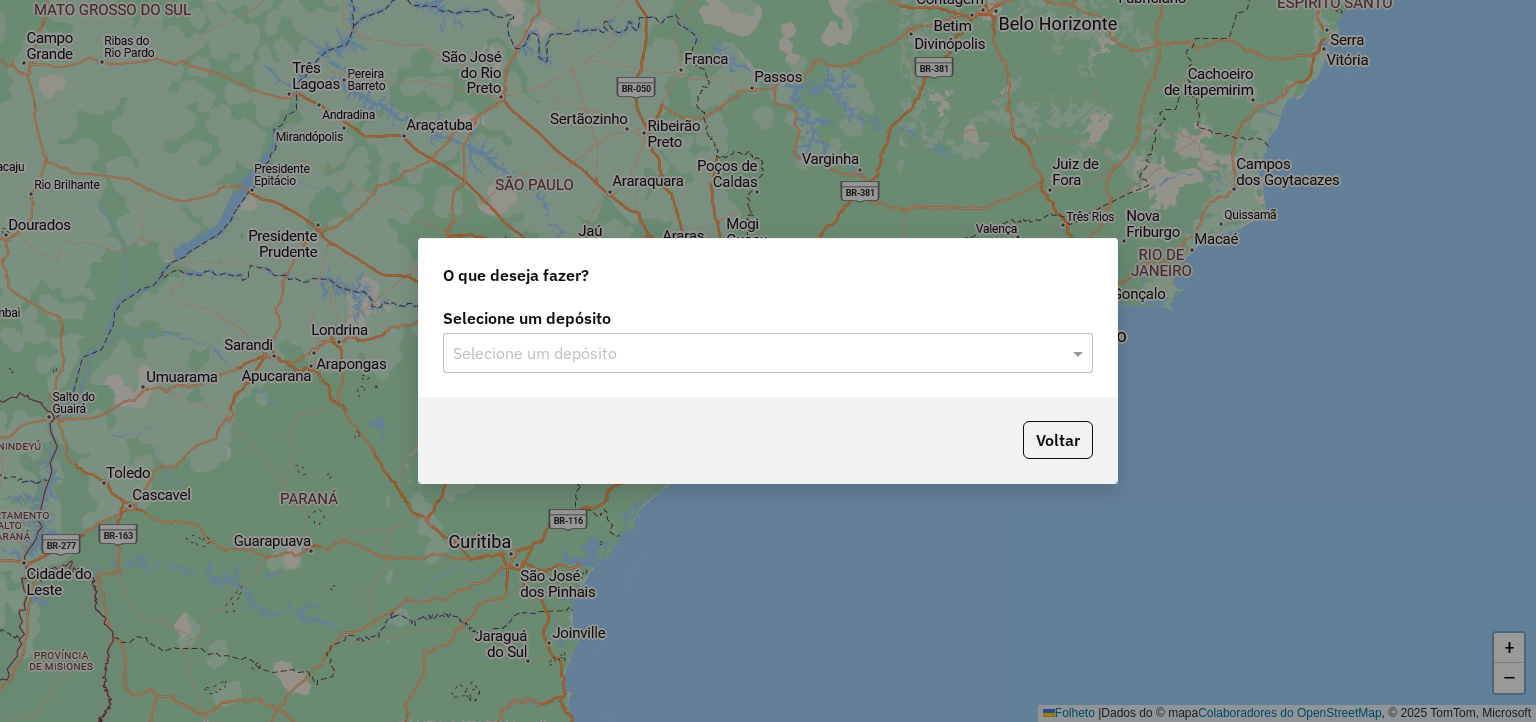 click 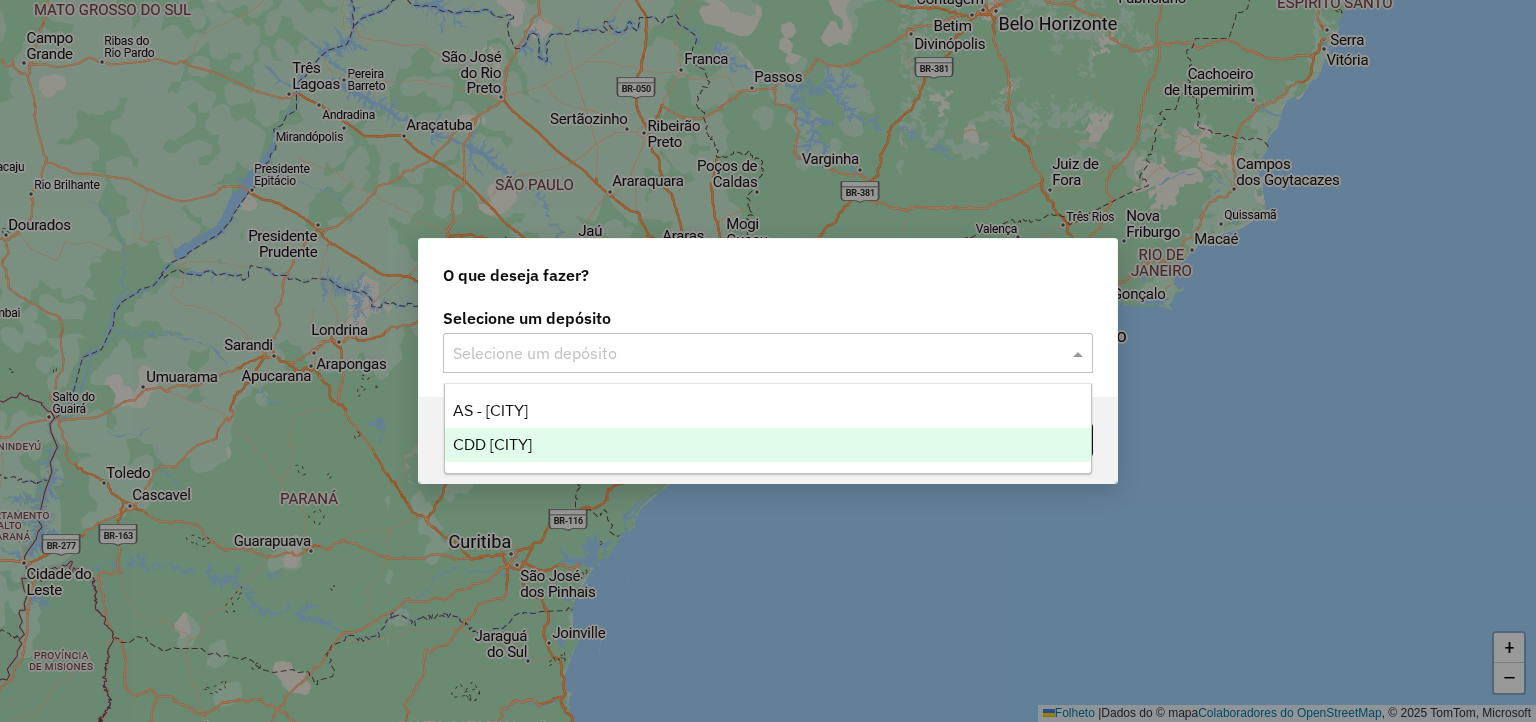 click on "CDD Presidente Prudente" at bounding box center [768, 445] 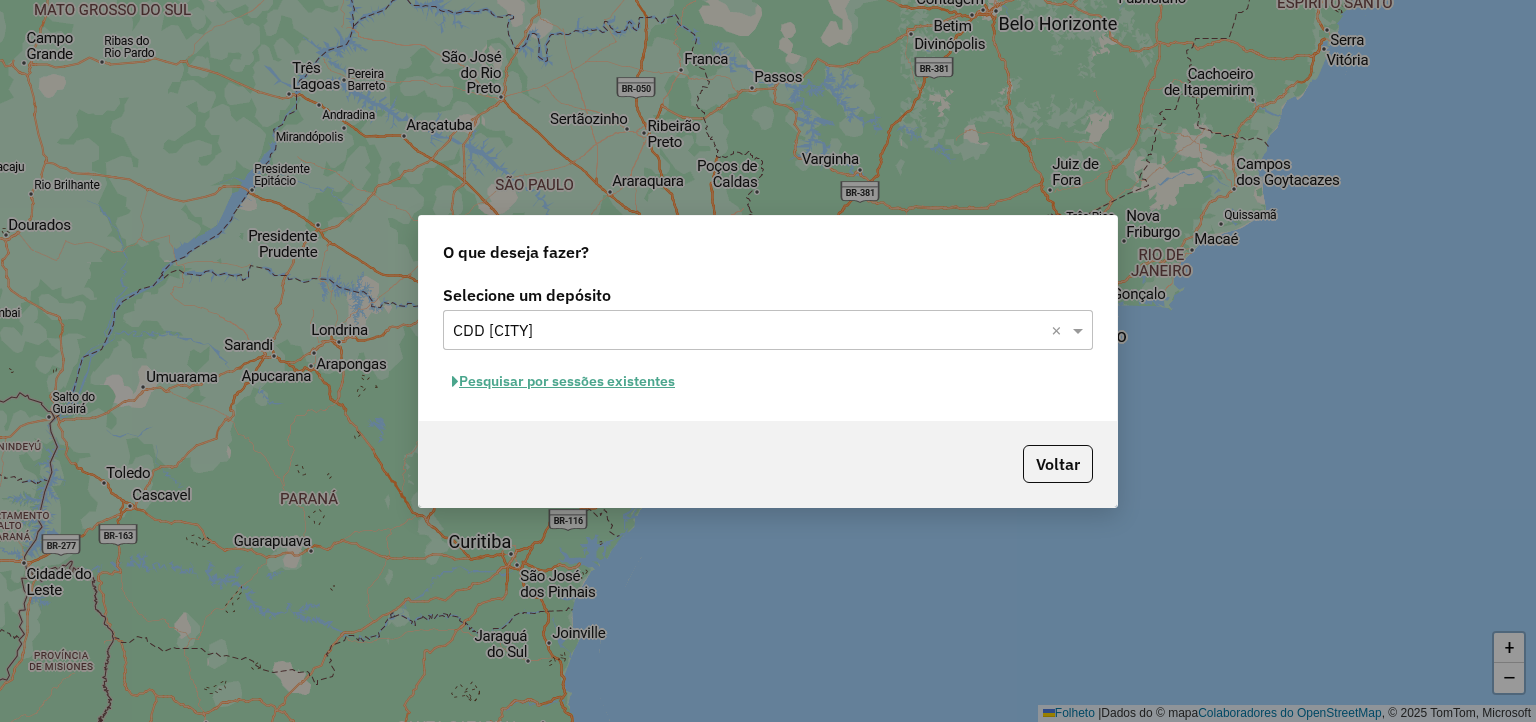 click on "Pesquisar por sessões existentes" 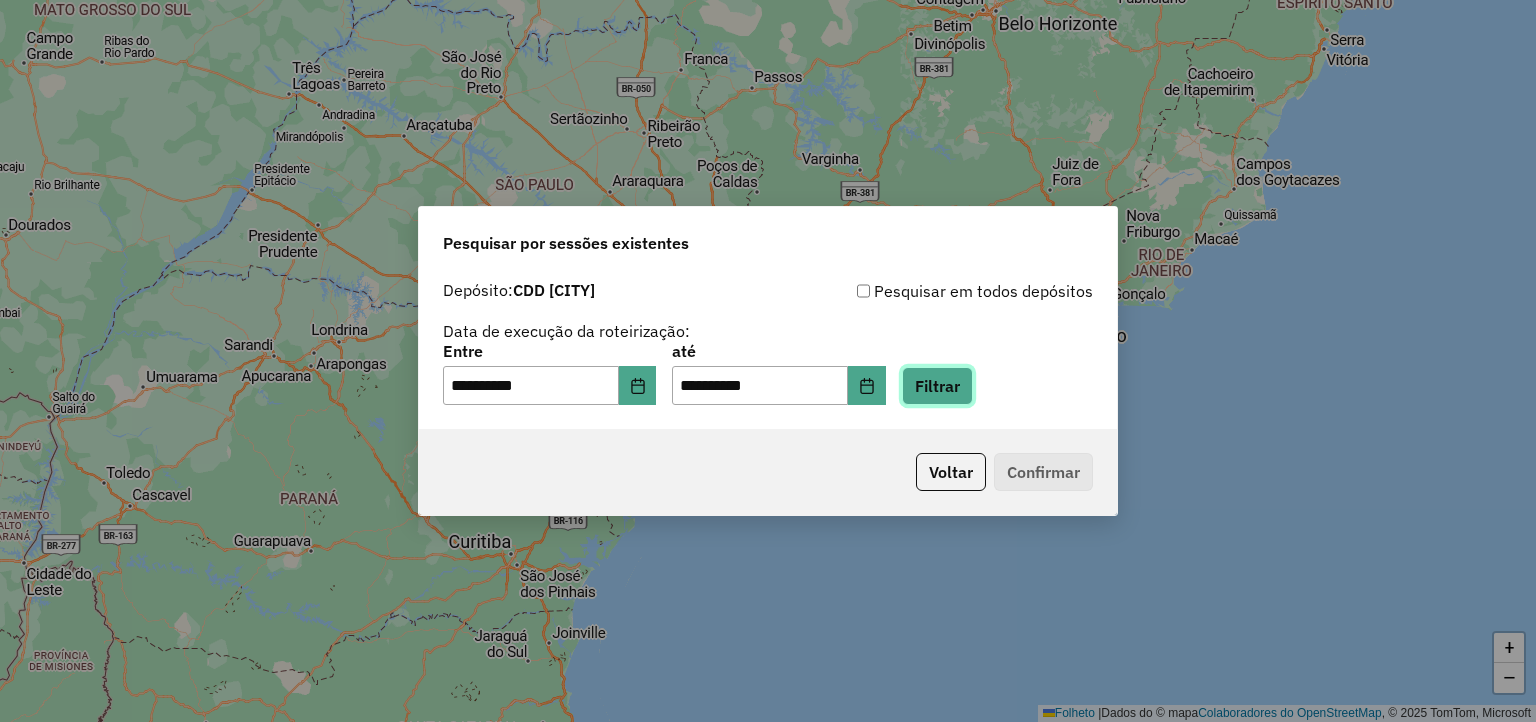 click on "Filtrar" 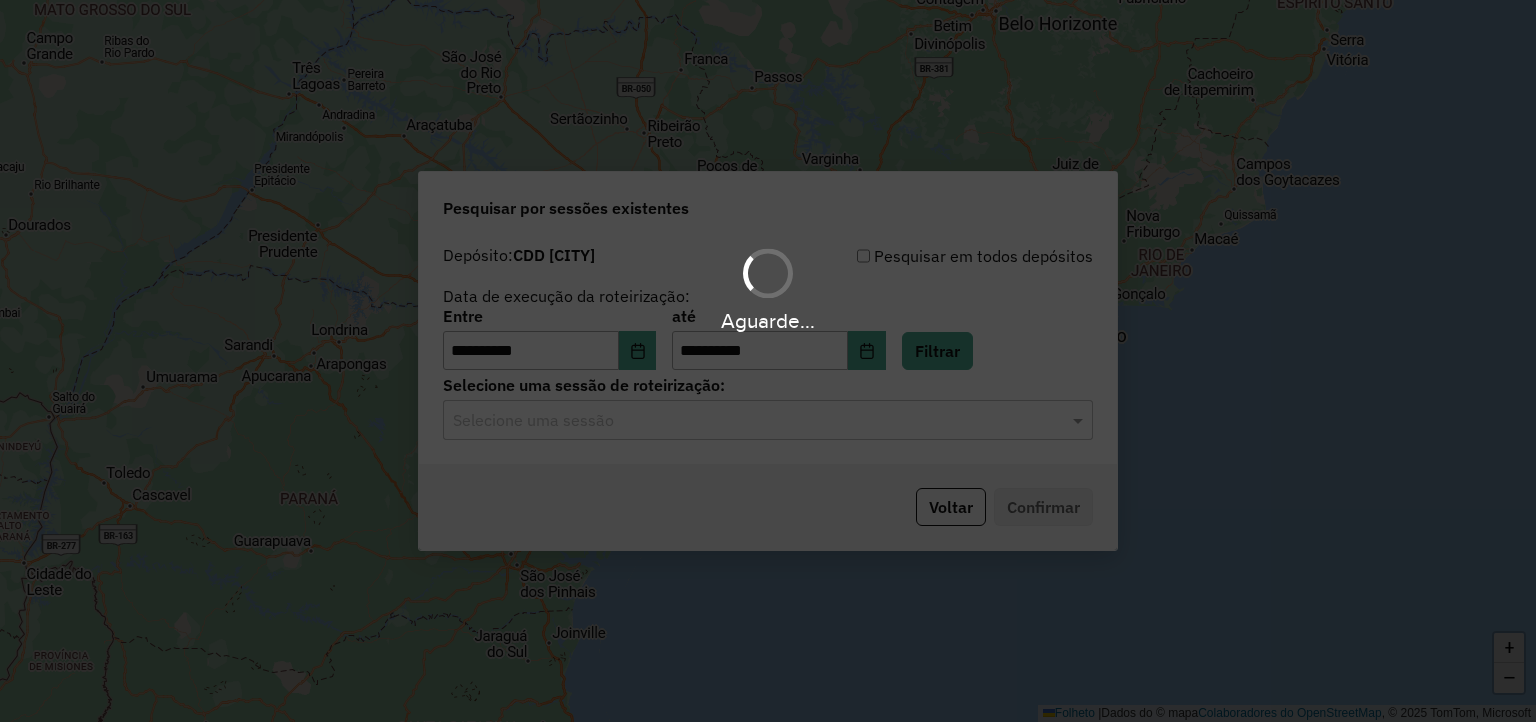 click 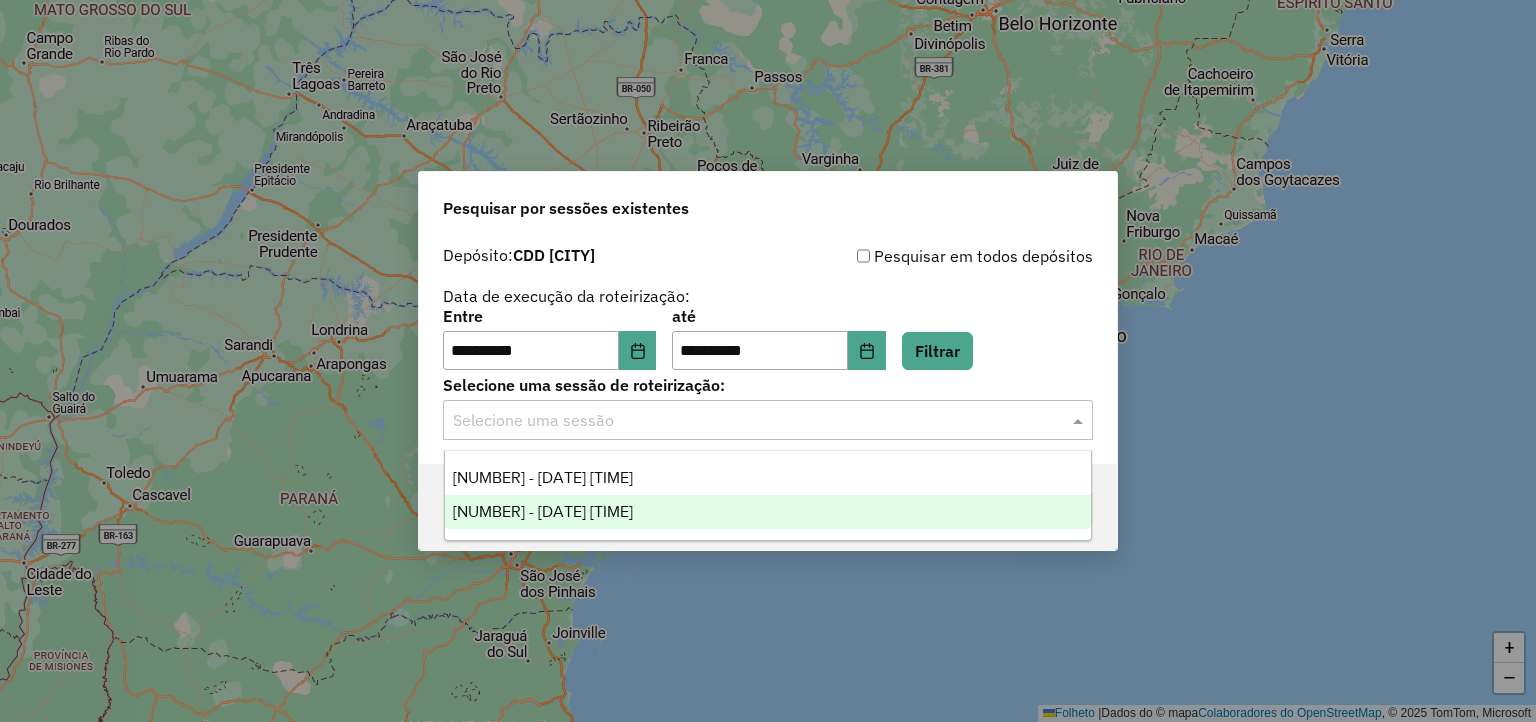click on "1190975 - 16/07/2025 18:19" at bounding box center (768, 512) 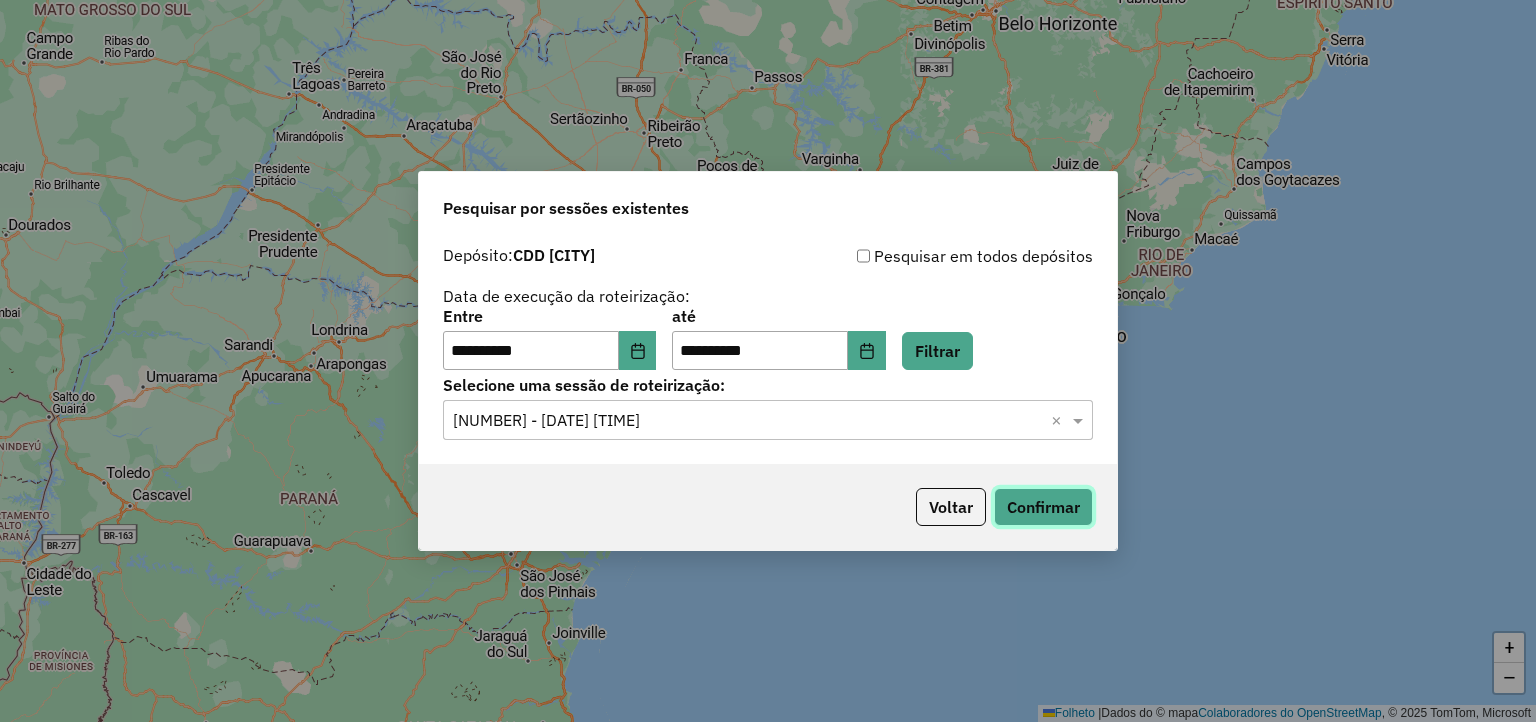 click on "Confirmar" 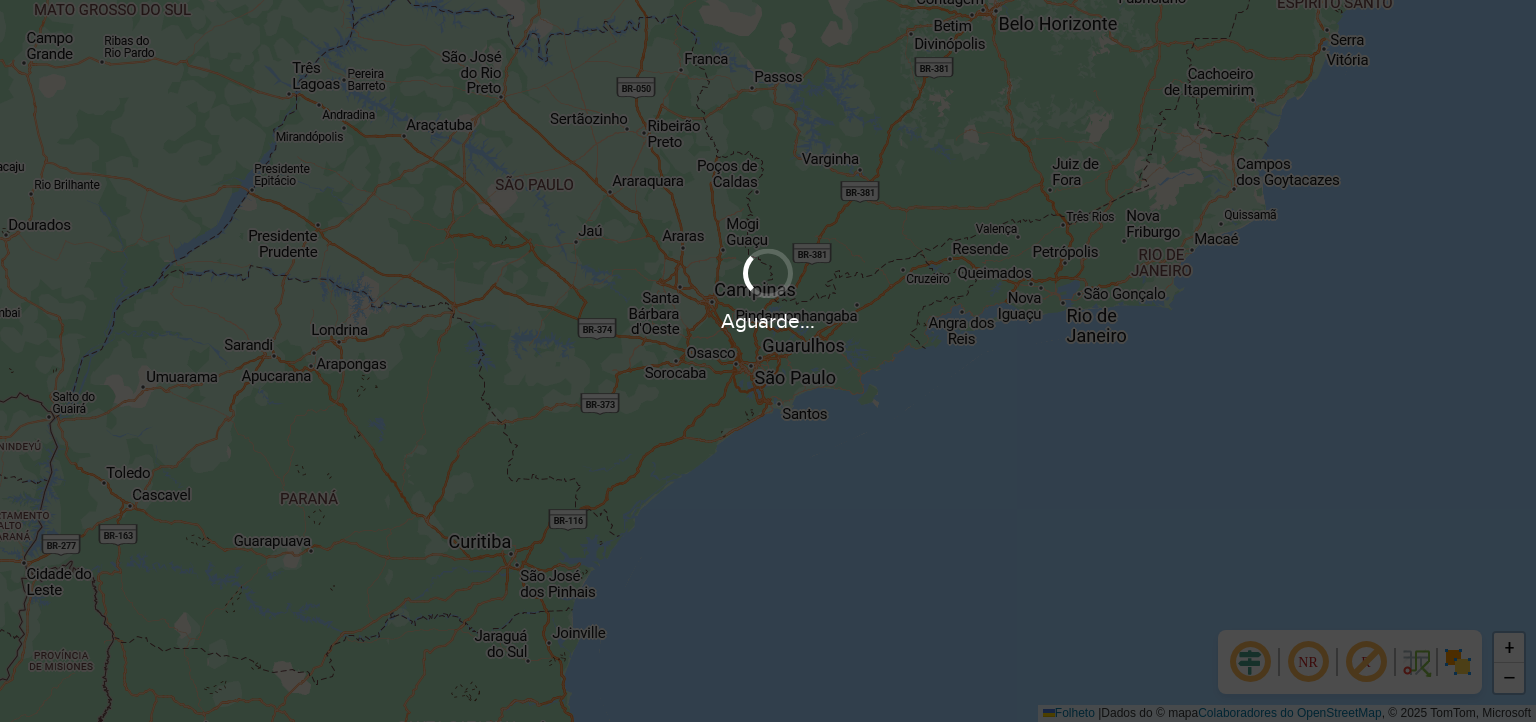 scroll, scrollTop: 0, scrollLeft: 0, axis: both 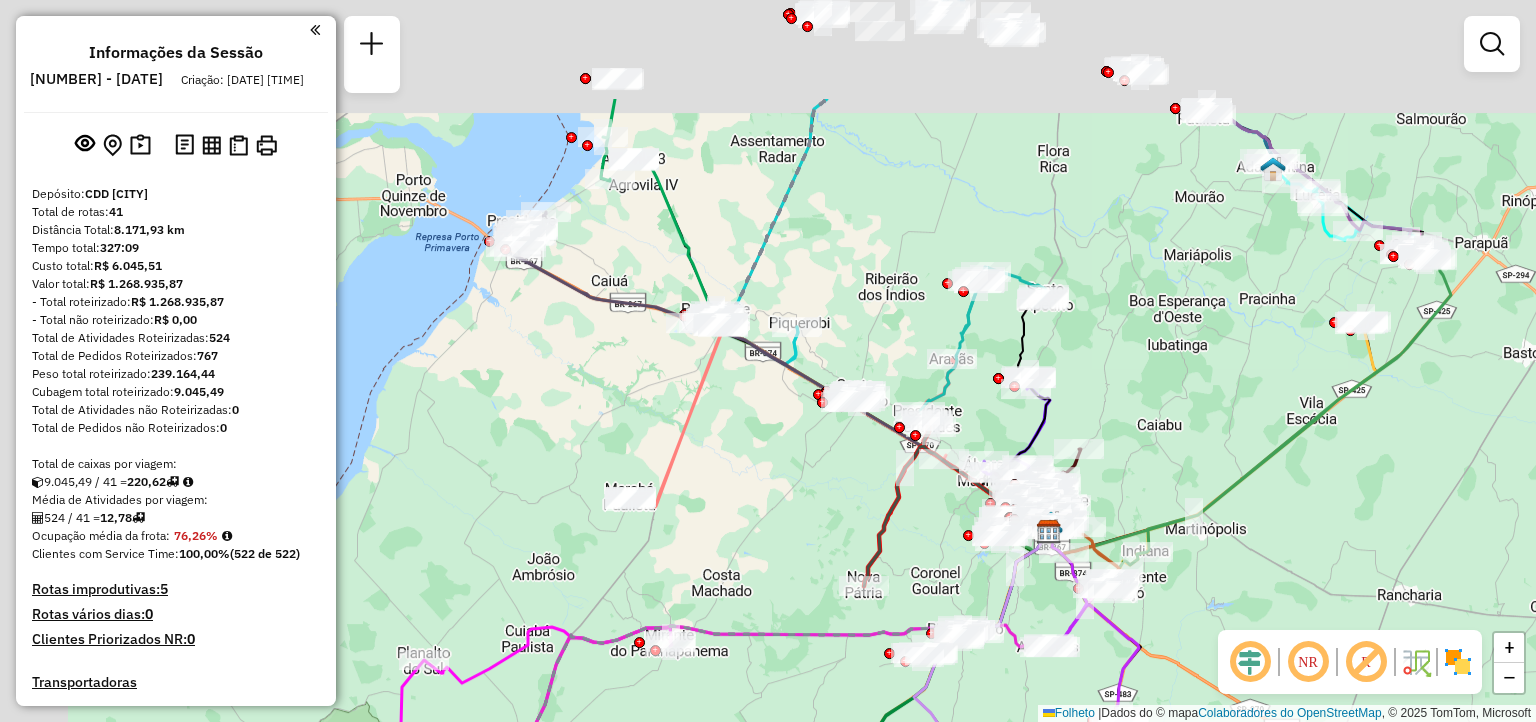 drag, startPoint x: 541, startPoint y: 408, endPoint x: 810, endPoint y: 569, distance: 313.4996 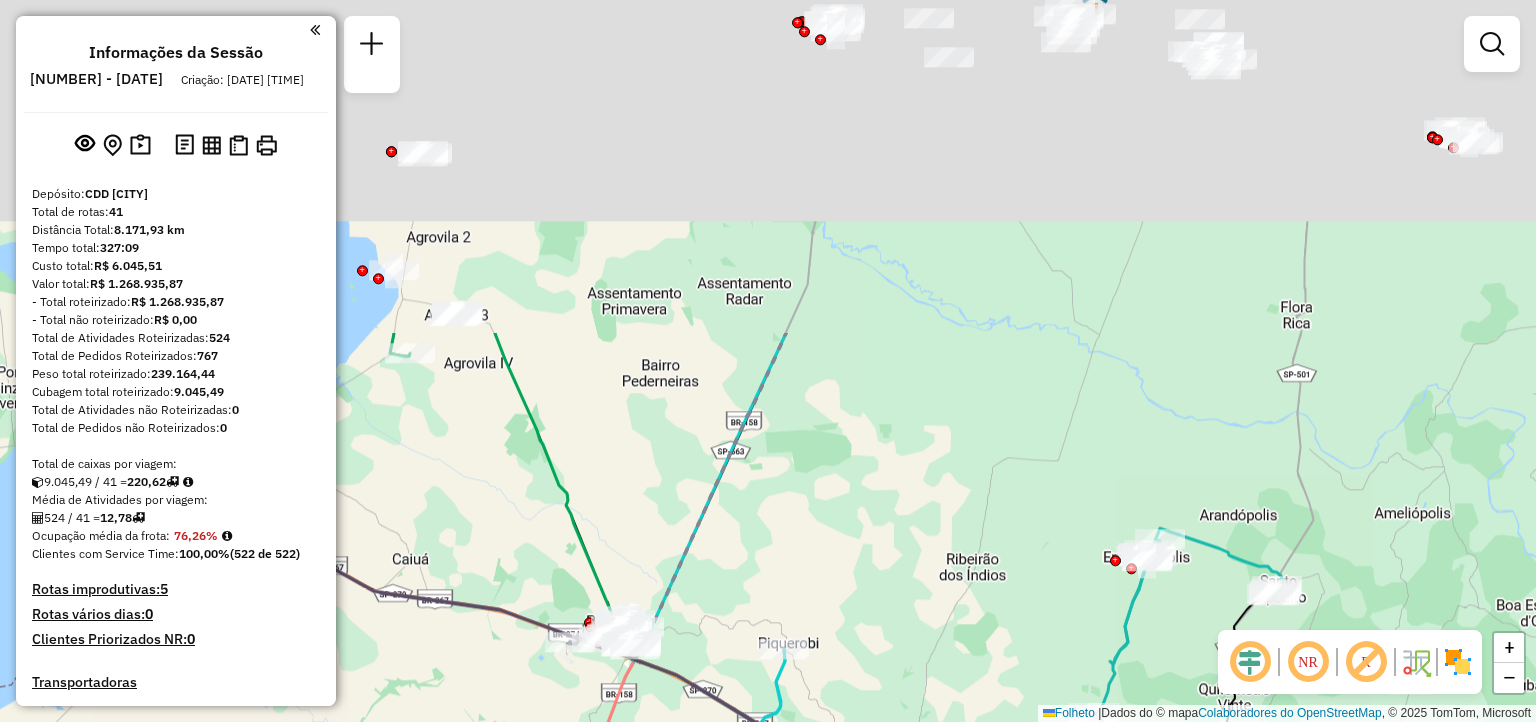 drag, startPoint x: 896, startPoint y: 634, endPoint x: 906, endPoint y: 760, distance: 126.3962 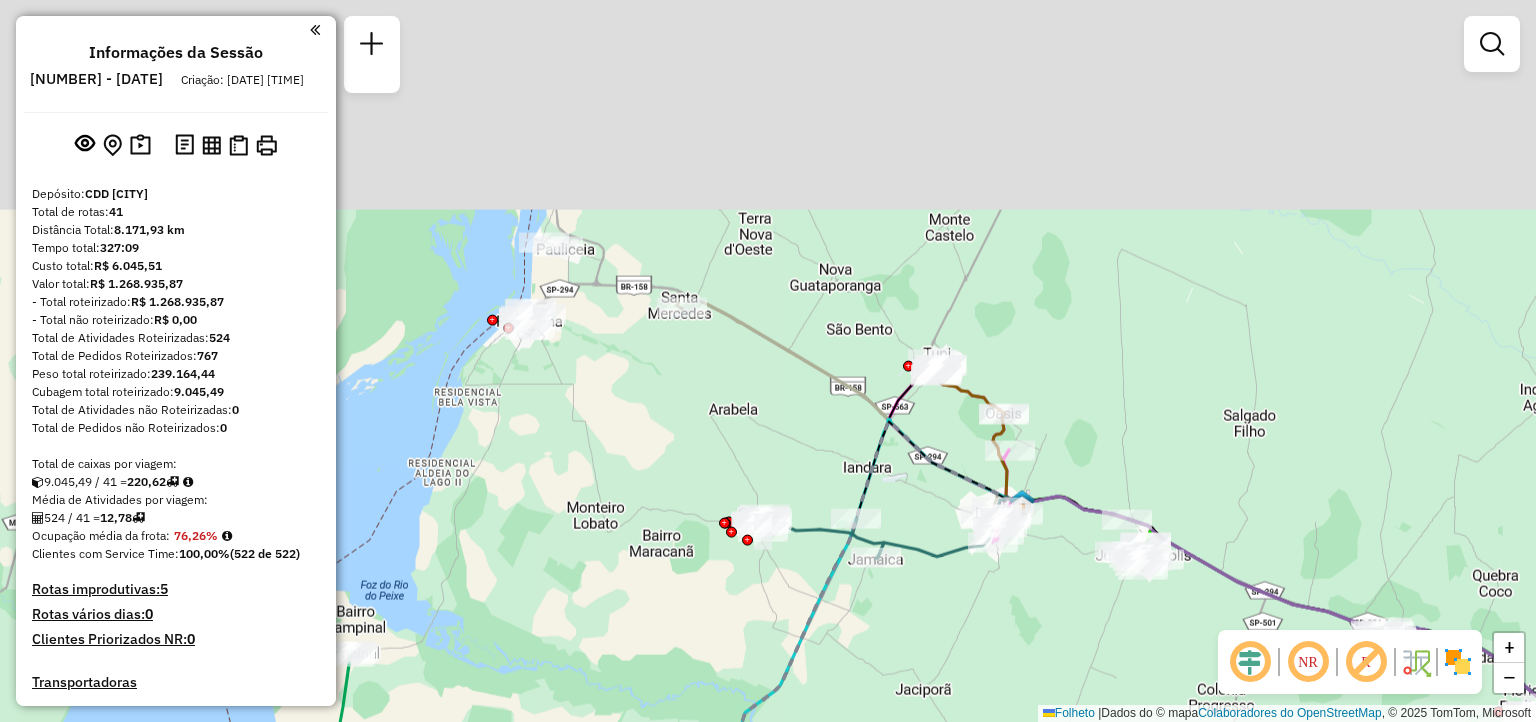 drag, startPoint x: 820, startPoint y: 760, endPoint x: 808, endPoint y: 760, distance: 12 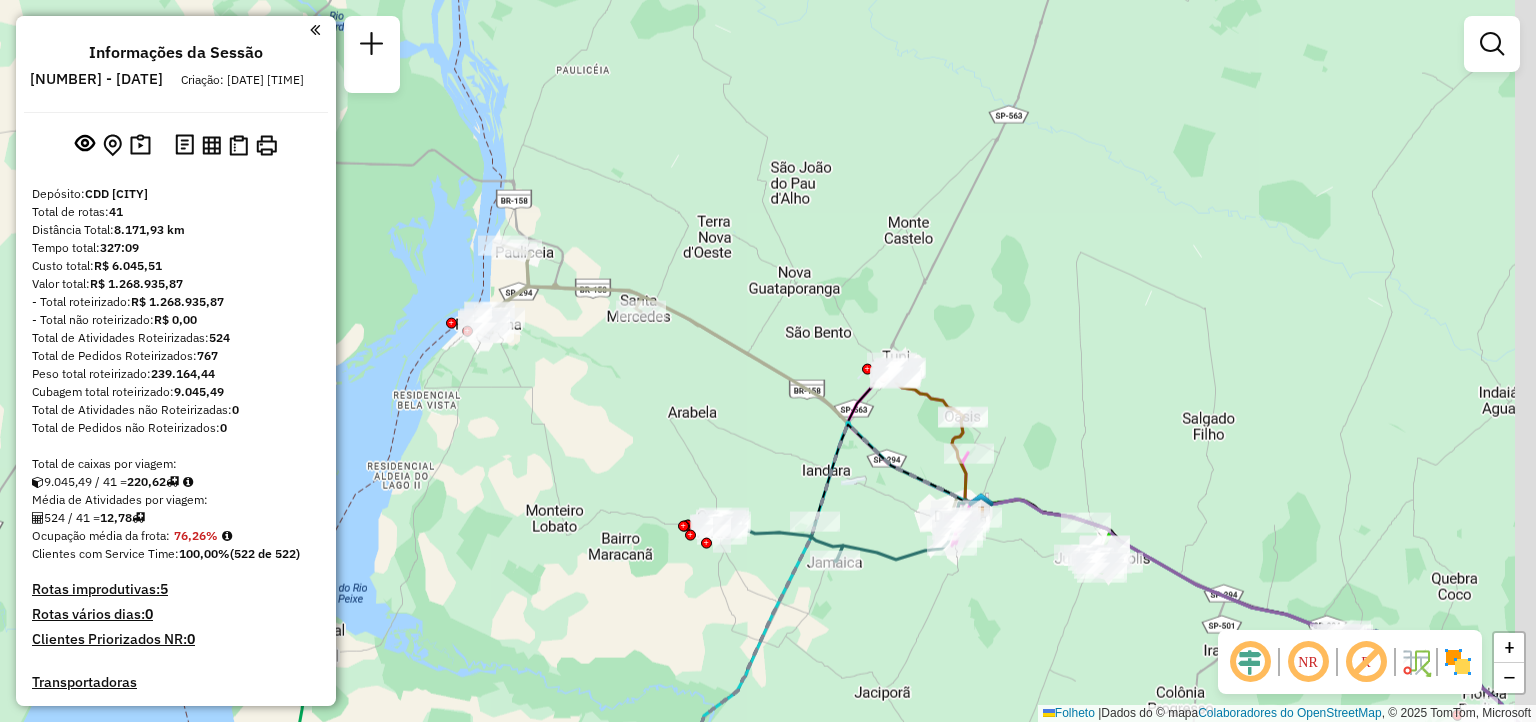 drag, startPoint x: 801, startPoint y: 385, endPoint x: 604, endPoint y: 382, distance: 197.02284 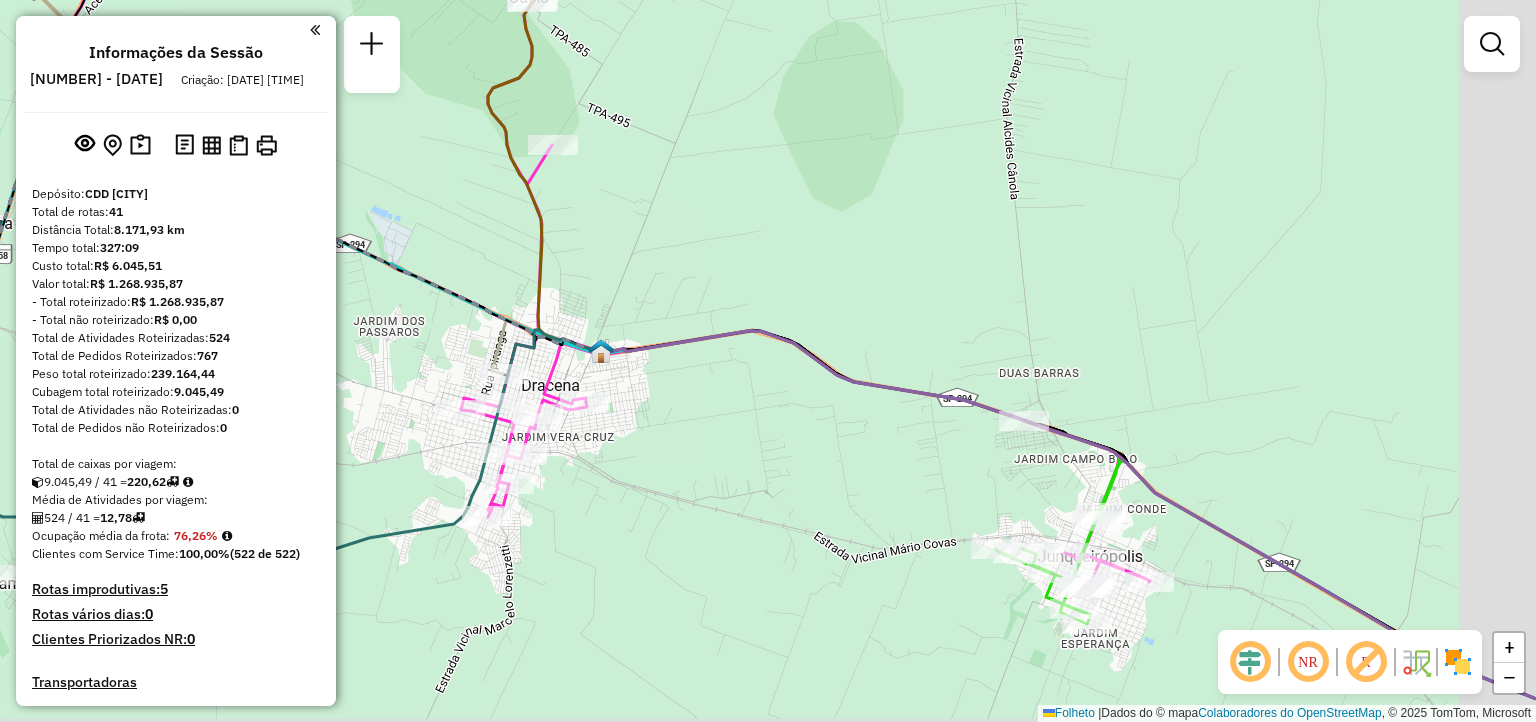 drag, startPoint x: 933, startPoint y: 517, endPoint x: 843, endPoint y: 481, distance: 96.93297 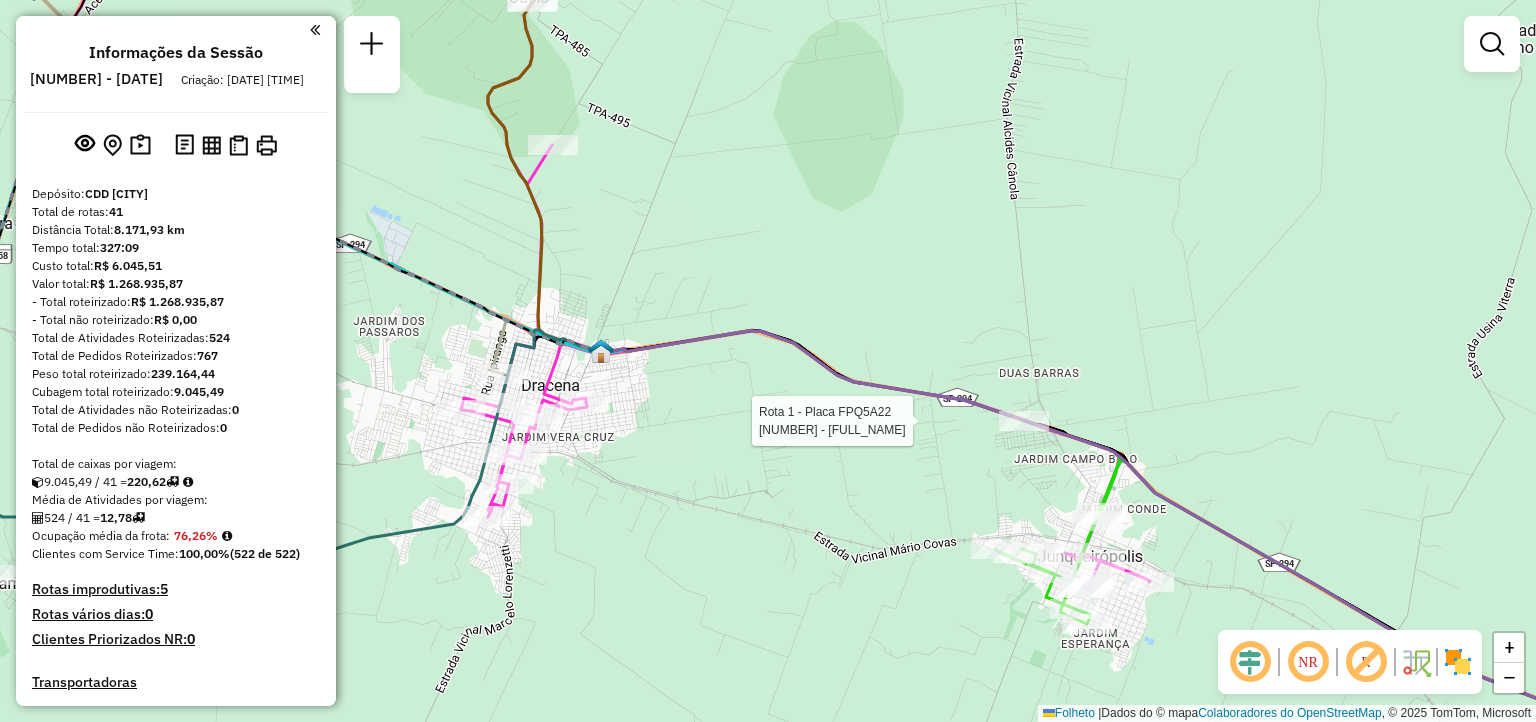 select on "**********" 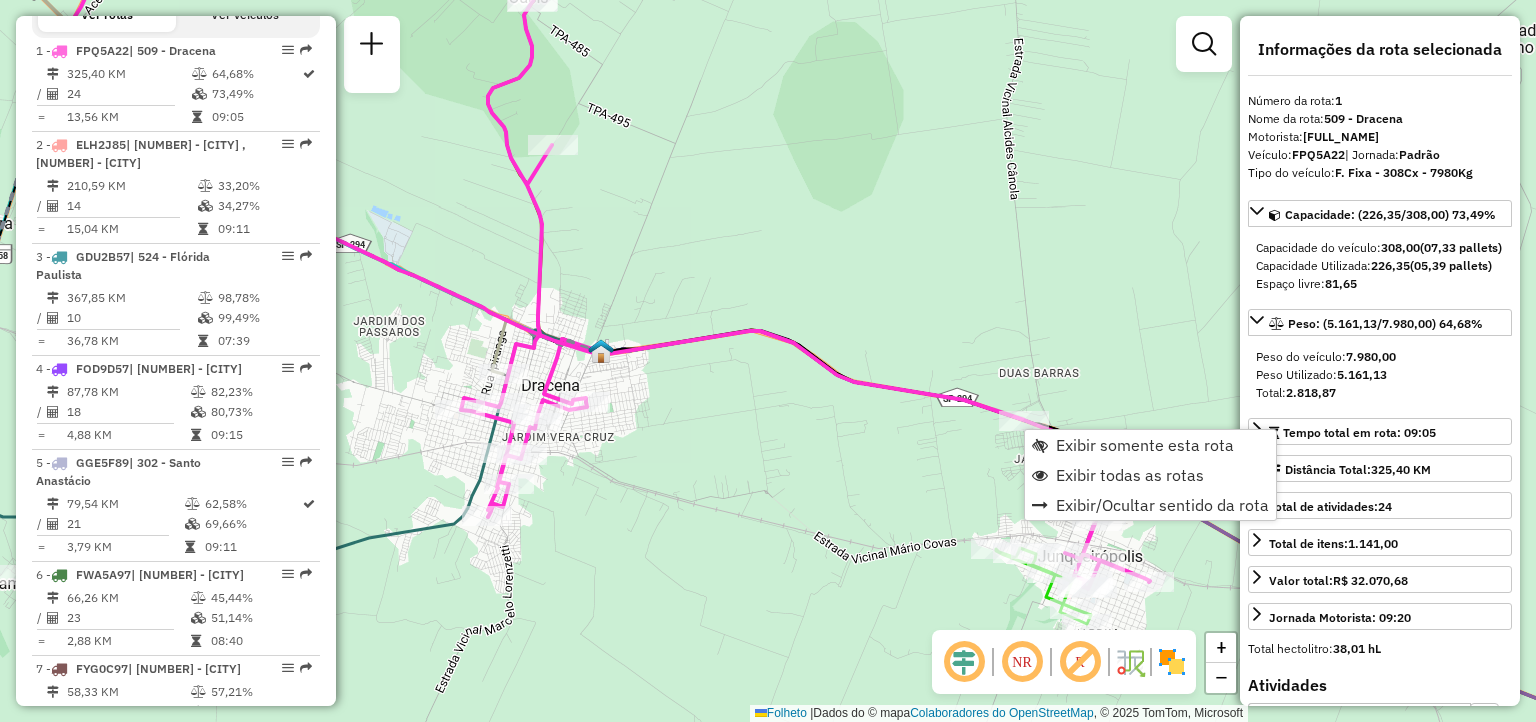 scroll, scrollTop: 795, scrollLeft: 0, axis: vertical 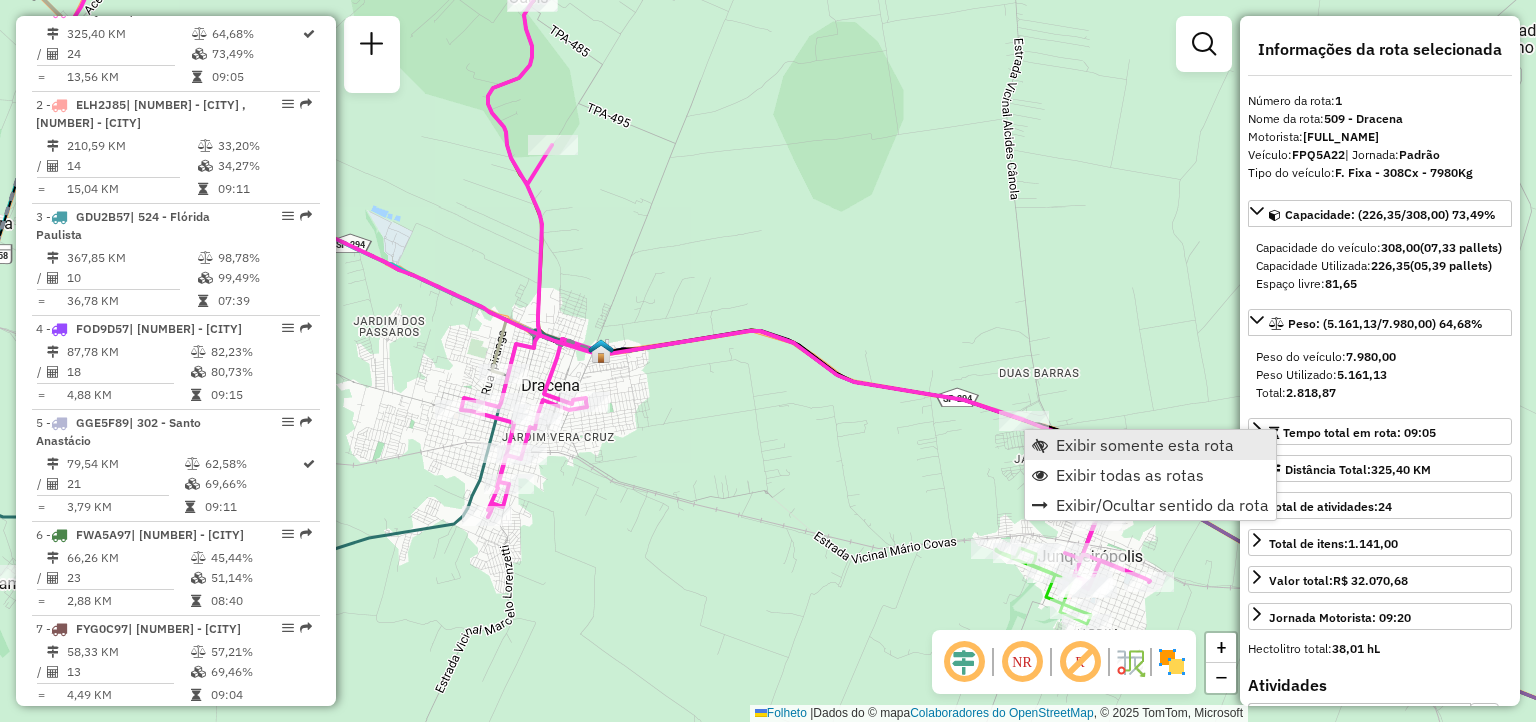 click on "Exibir somente esta rota" at bounding box center (1145, 445) 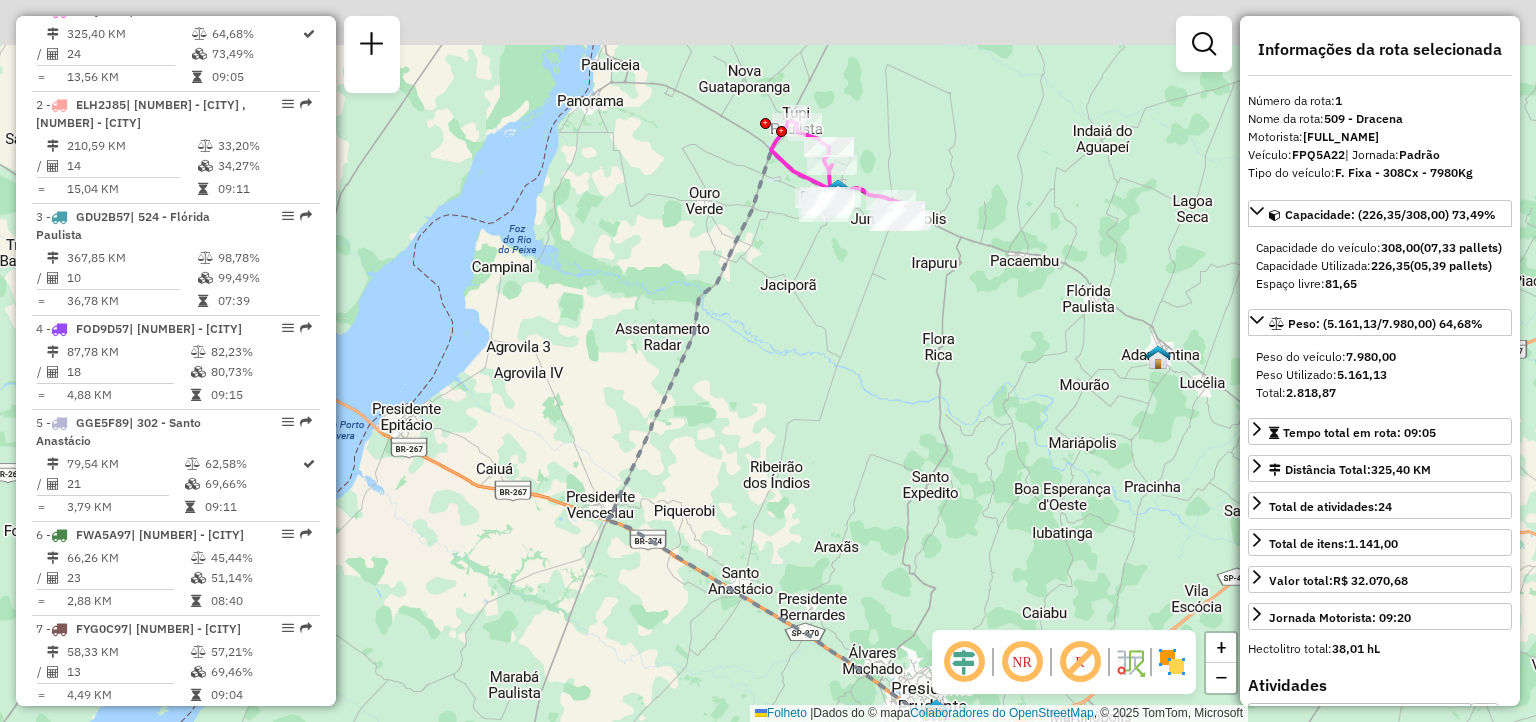 drag, startPoint x: 831, startPoint y: 425, endPoint x: 865, endPoint y: 625, distance: 202.86942 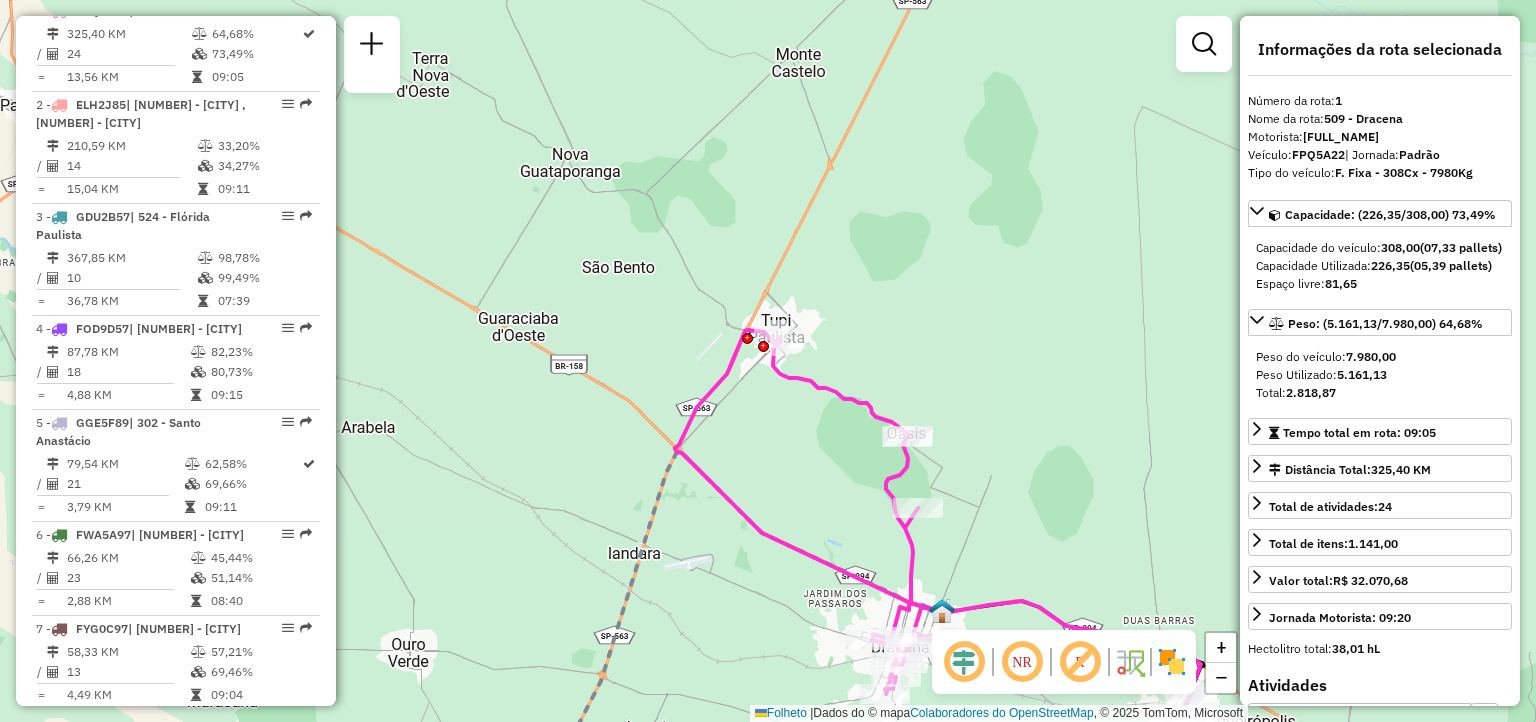 drag, startPoint x: 975, startPoint y: 432, endPoint x: 964, endPoint y: 377, distance: 56.089214 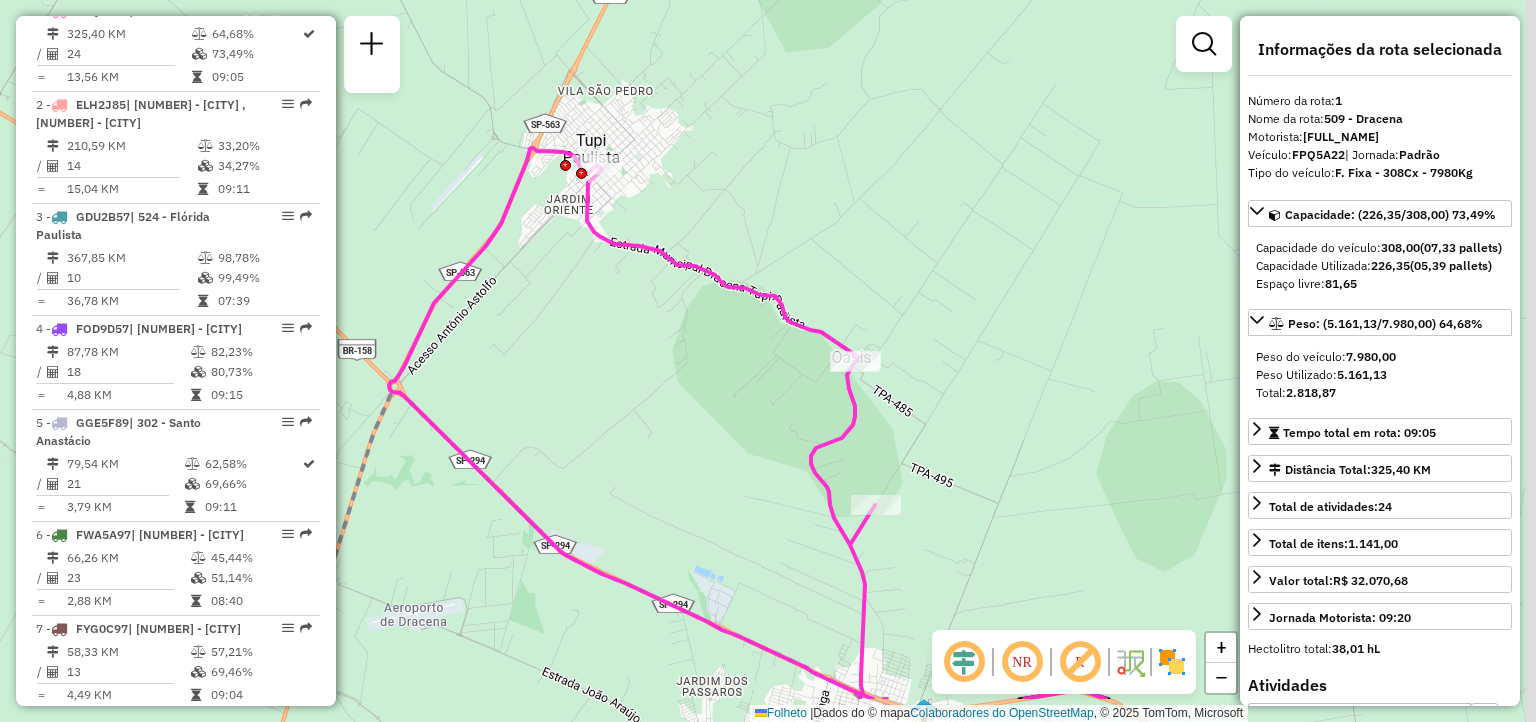 drag, startPoint x: 956, startPoint y: 362, endPoint x: 824, endPoint y: 221, distance: 193.14502 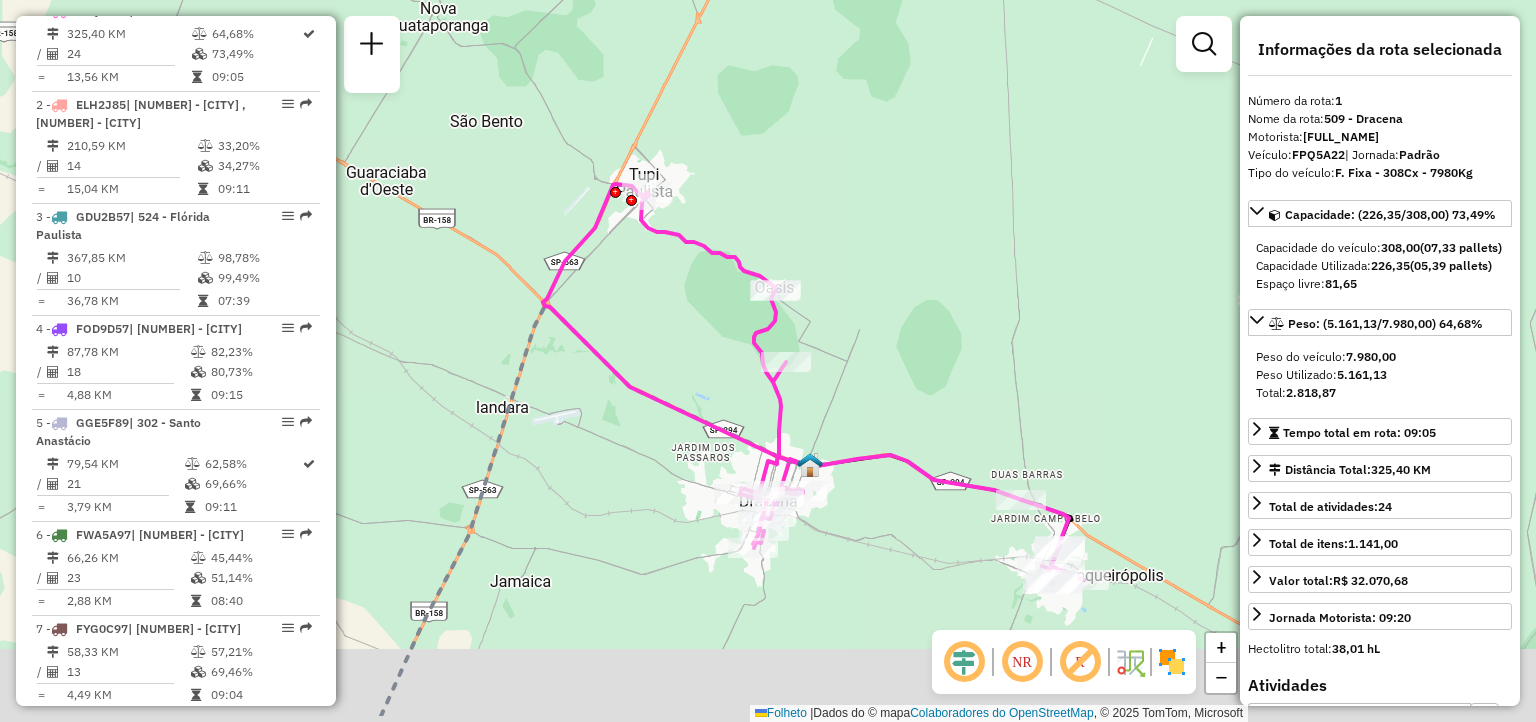 drag, startPoint x: 950, startPoint y: 442, endPoint x: 789, endPoint y: 289, distance: 222.10358 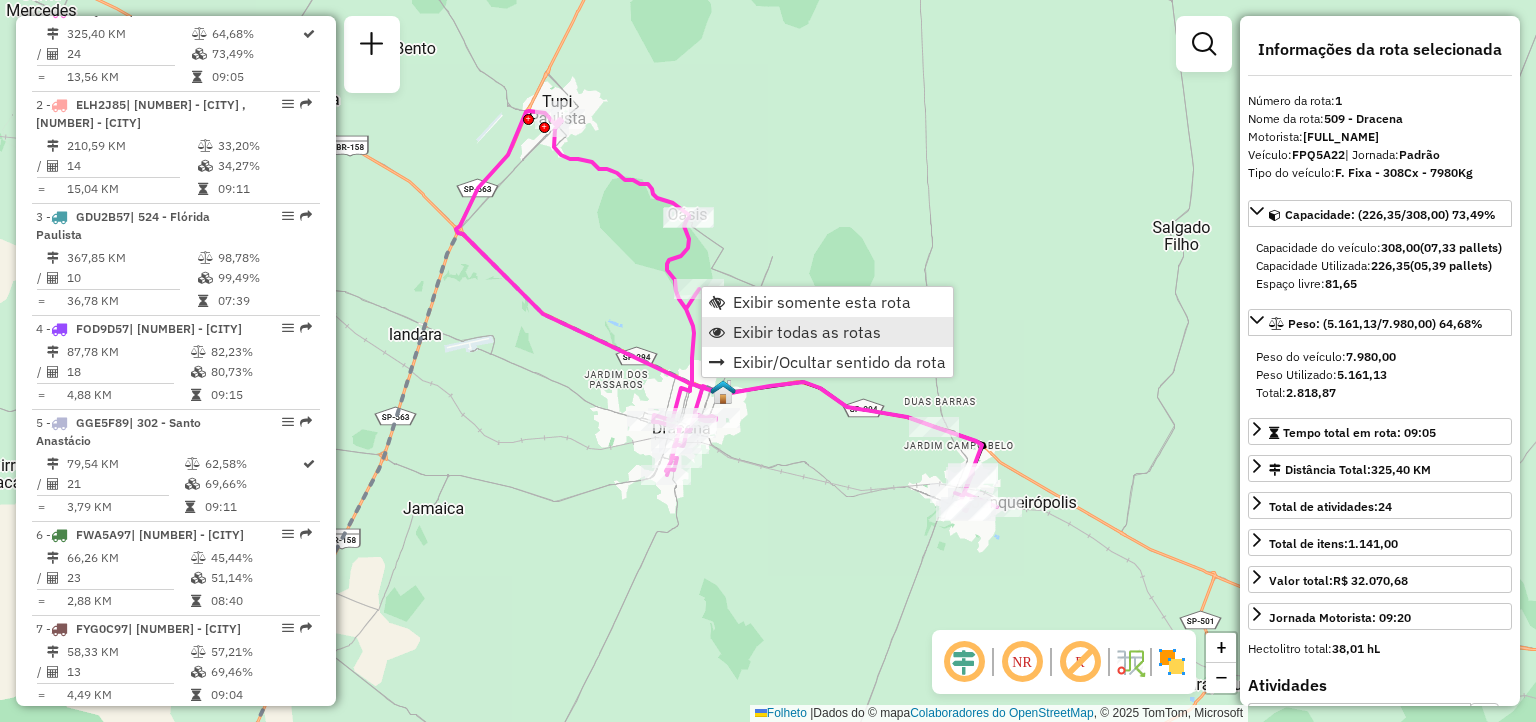 click on "Exibir todas as rotas" at bounding box center (807, 332) 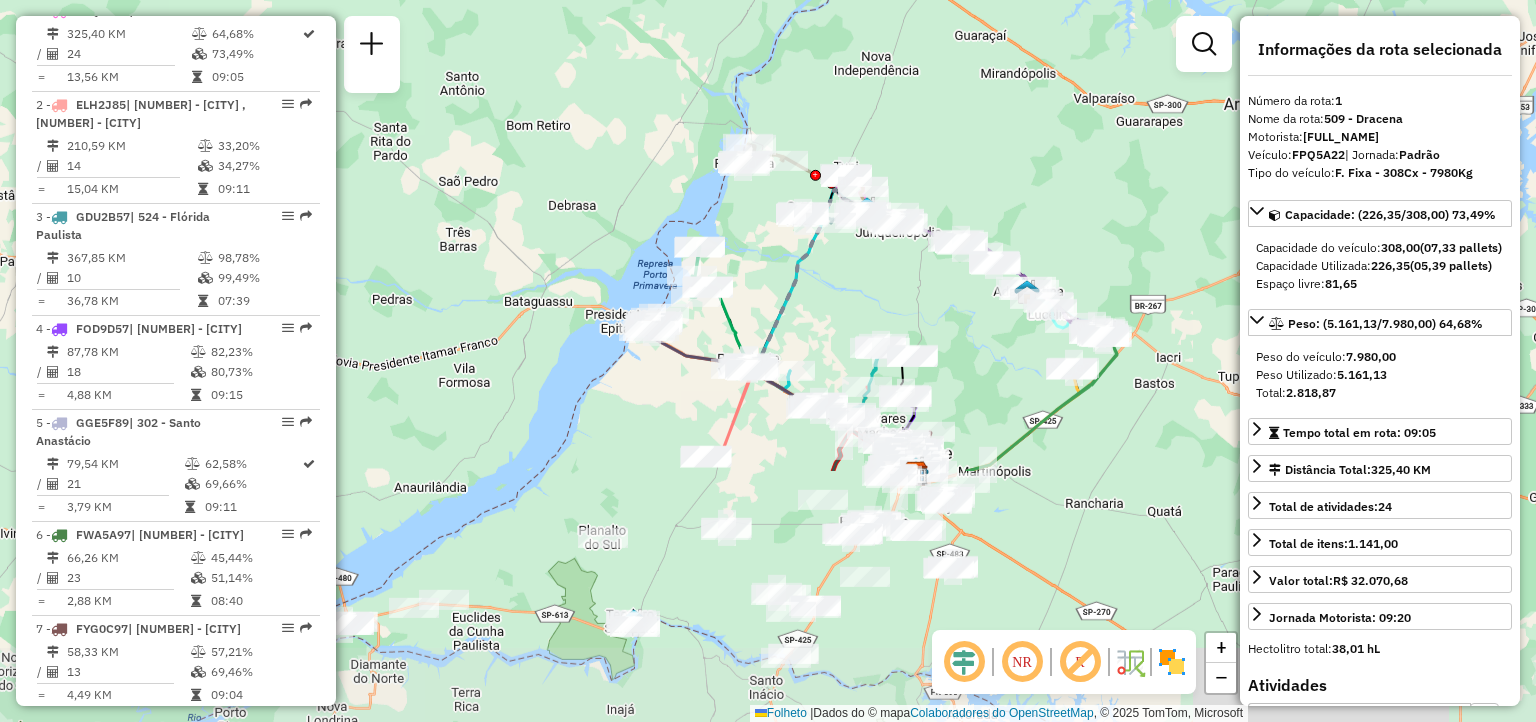 drag, startPoint x: 684, startPoint y: 584, endPoint x: 947, endPoint y: 149, distance: 508.3247 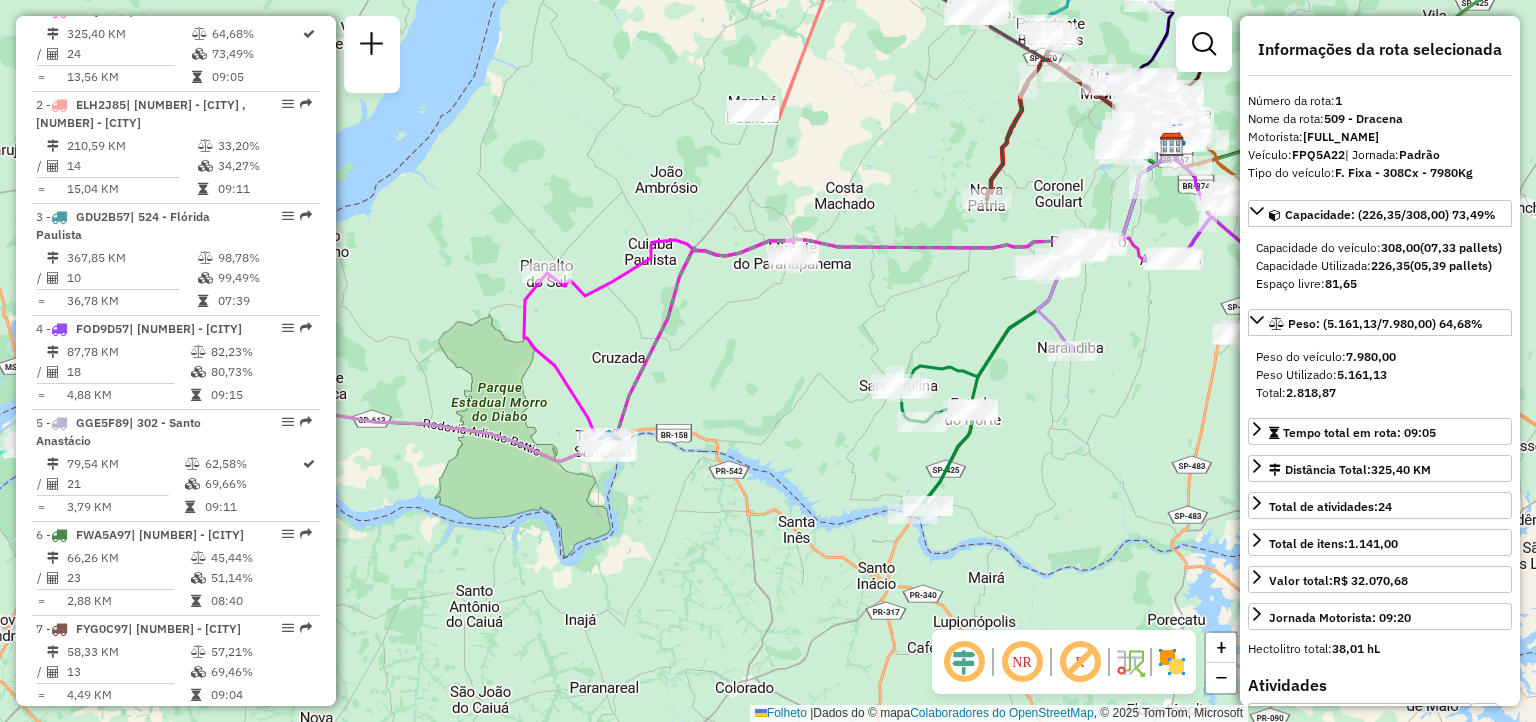 drag, startPoint x: 631, startPoint y: 515, endPoint x: 488, endPoint y: 370, distance: 203.65166 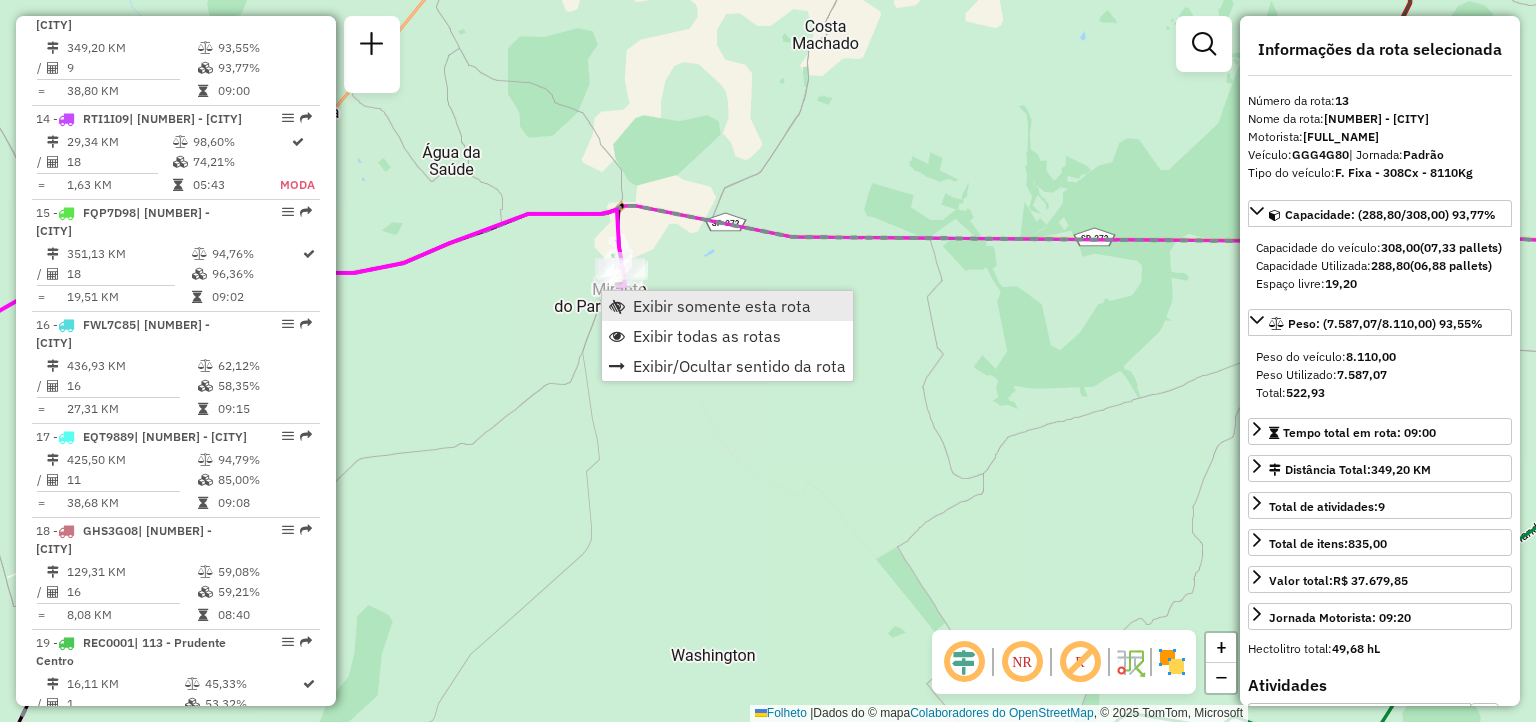 scroll, scrollTop: 2100, scrollLeft: 0, axis: vertical 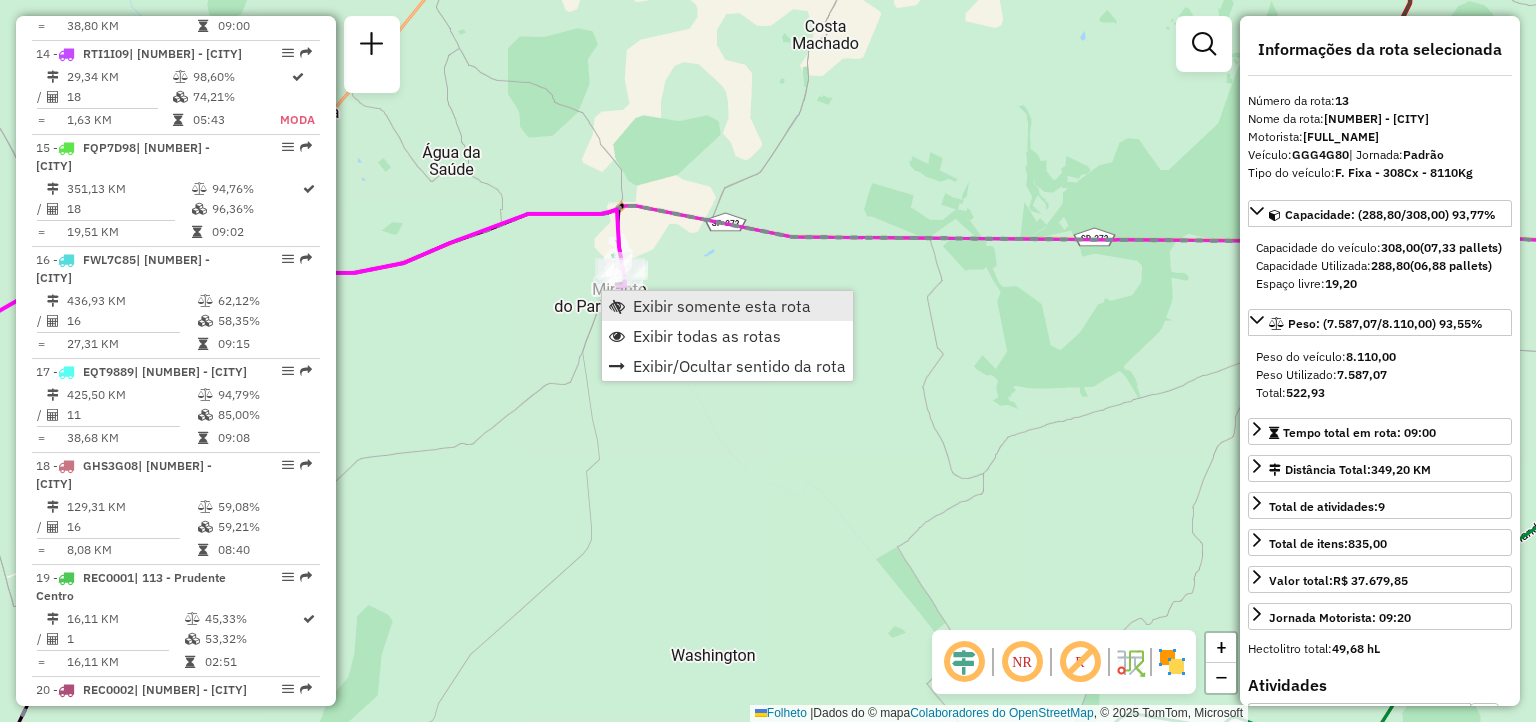 click on "Exibir somente esta rota" at bounding box center (722, 306) 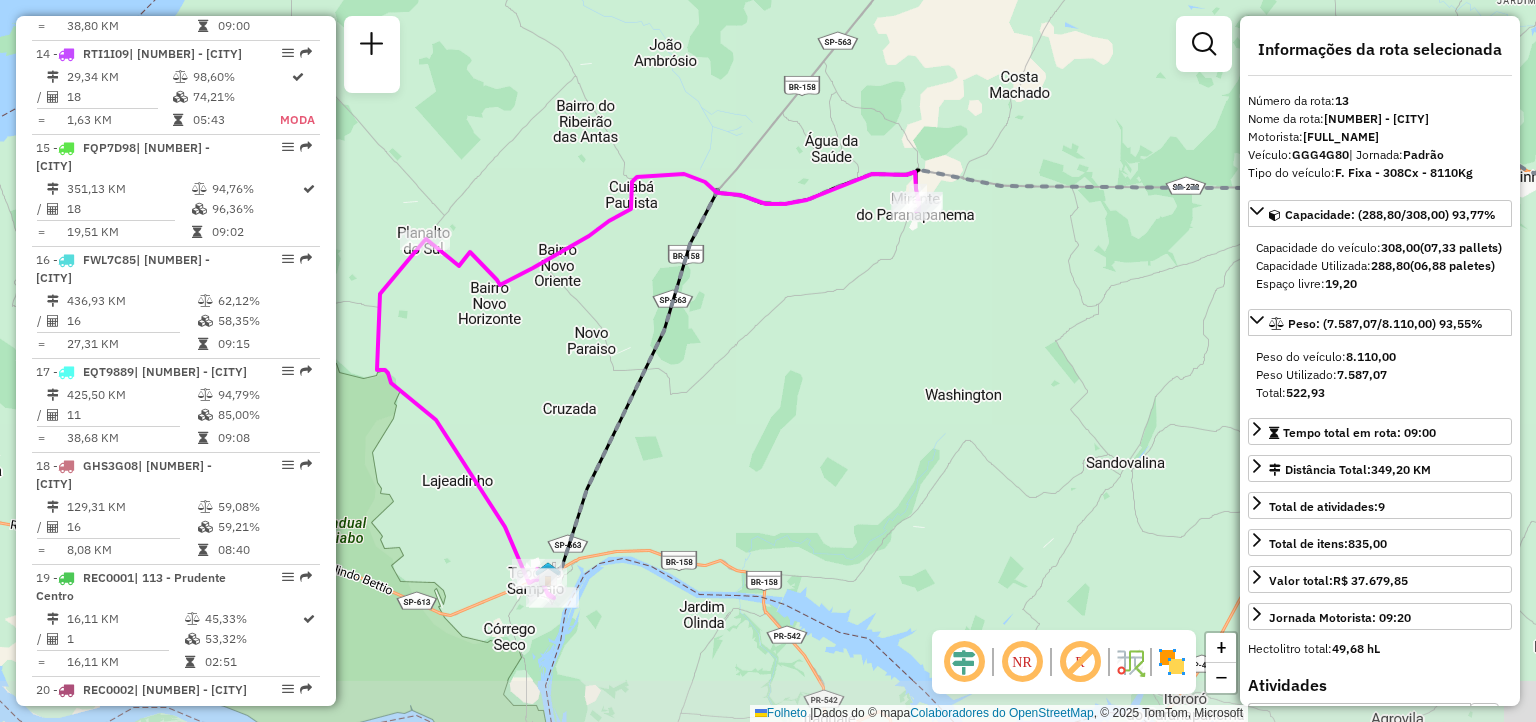 drag, startPoint x: 659, startPoint y: 471, endPoint x: 904, endPoint y: 406, distance: 253.47583 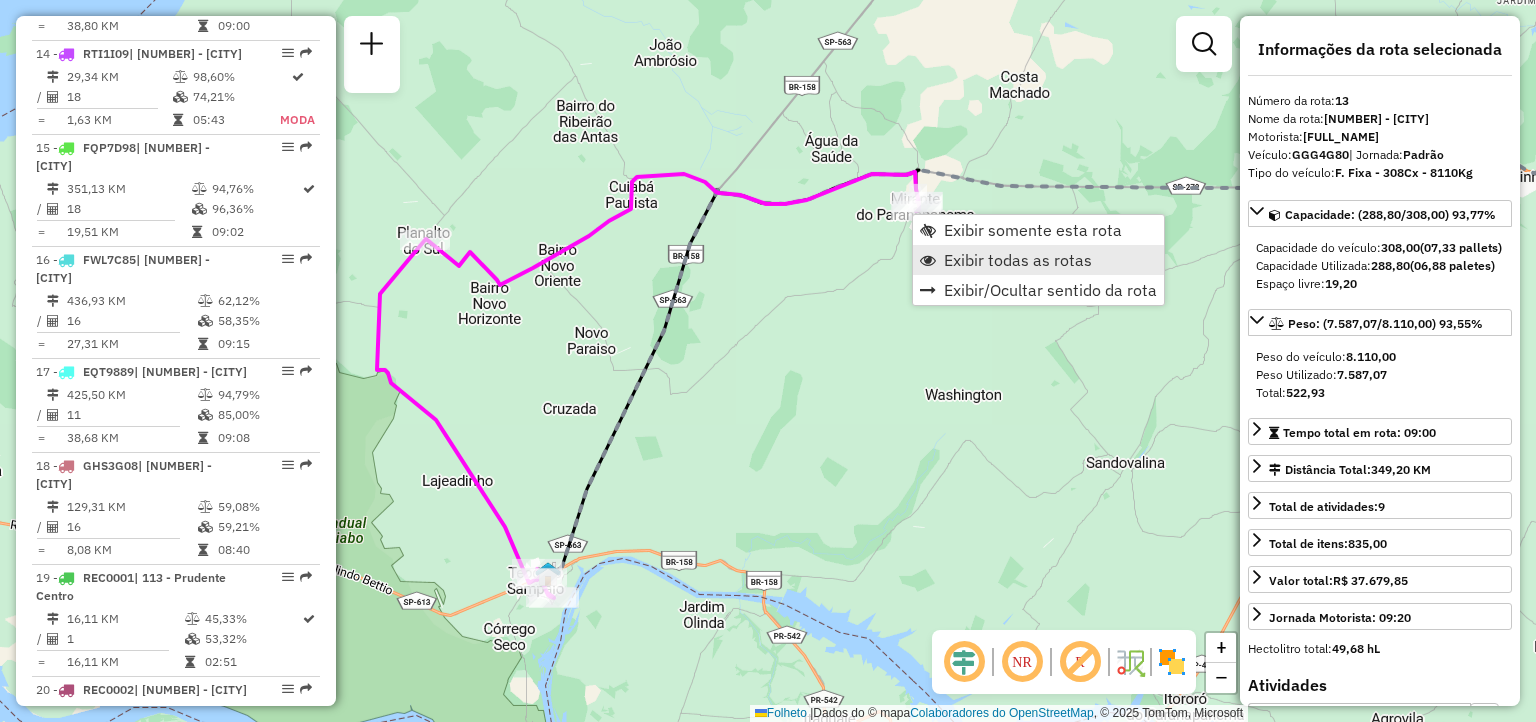 click on "Exibir todas as rotas" at bounding box center (1018, 260) 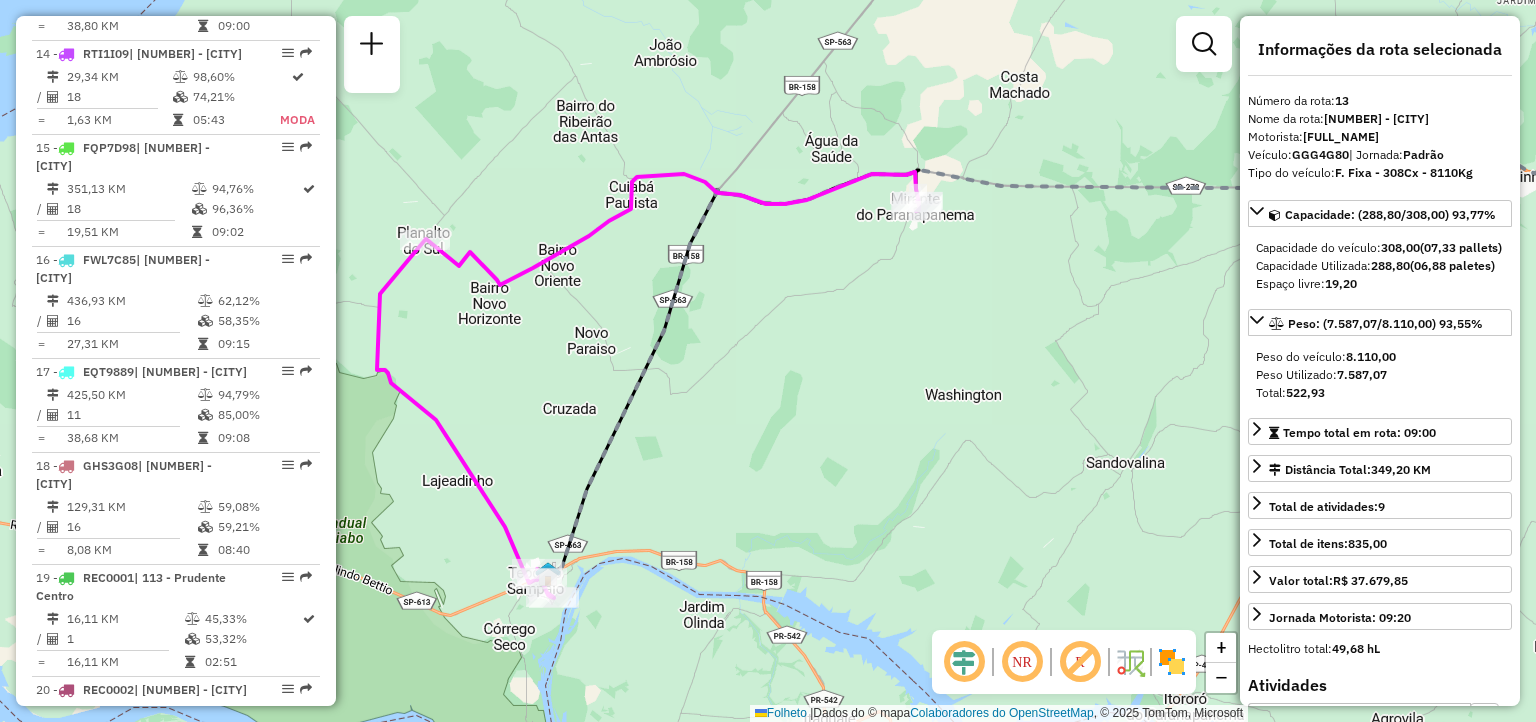 click on "Janela de atendimento Grade de atendimento Capacidade Transportadoras Veículos Cliente Pedidos  Rotas Selecione os dias de semana para filtrar as janelas de atendimento  Seg   Ter   Qua   Qui   Sex   Sáb   Dom  Informe o período da janela de atendimento: De: Até:  Filtrar exatamente a janela do cliente  Considerar janela de atendimento padrão  Selecione os dias de semana para filtrar as grades de atendimento  Seg   Ter   Qua   Qui   Sex   Sáb   Dom   Considerar clientes sem dia de atendimento cadastrado  Clientes fora do dia de atendimento selecionado Filtrar as atividades entre os valores definidos abaixo:  Peso mínimo:   Peso máximo:   Cubagem mínima:   Cubagem máxima:   De:   Até:  Filtrar as atividades entre o tempo de atendimento definido abaixo:  De:   Até:   Considerar capacidade total dos clientes não roteirizados Transportadora: Selecione um ou mais itens Tipo de veículo: Selecione um ou mais itens Veículo: Selecione um ou mais itens Motorista: Selecione um ou mais itens Nome: Rótulo:" 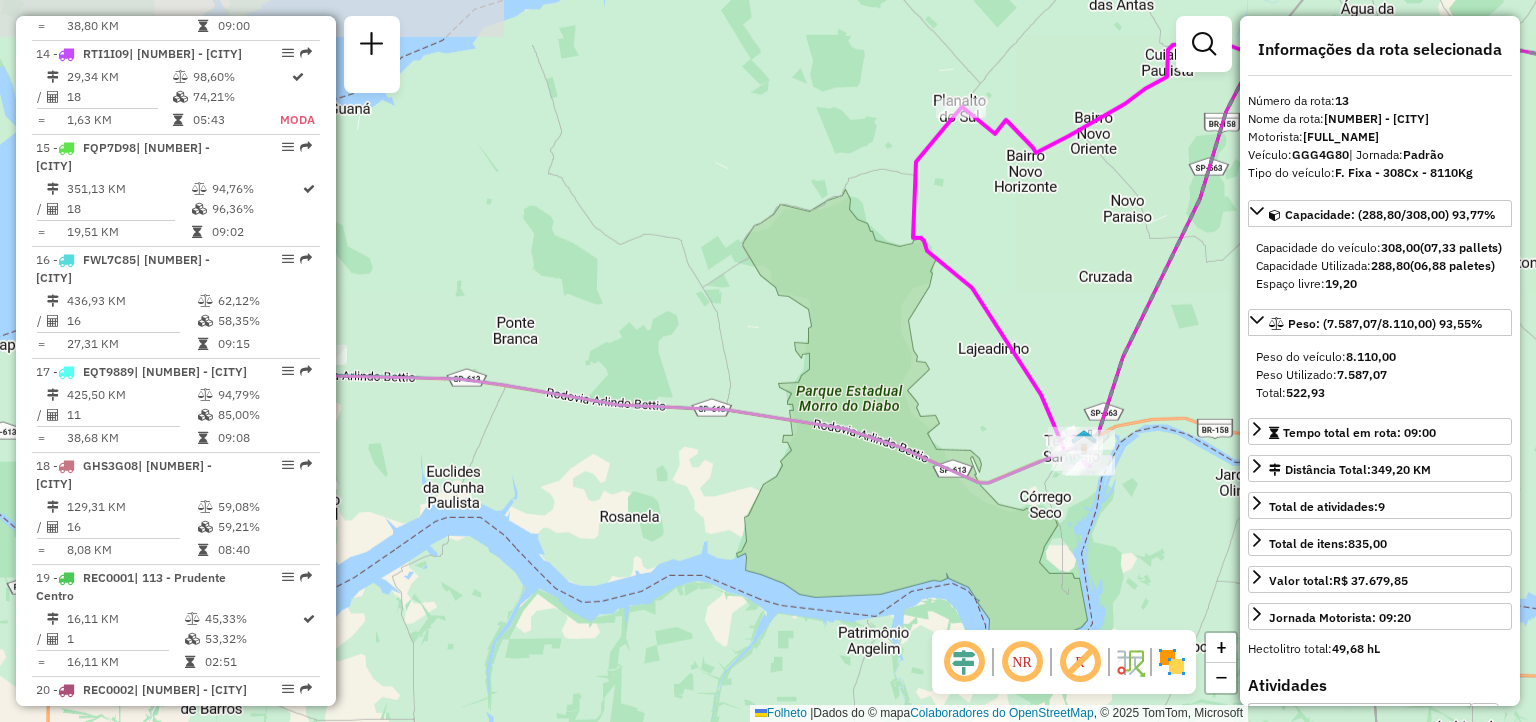 drag, startPoint x: 1095, startPoint y: 493, endPoint x: 860, endPoint y: 492, distance: 235.00212 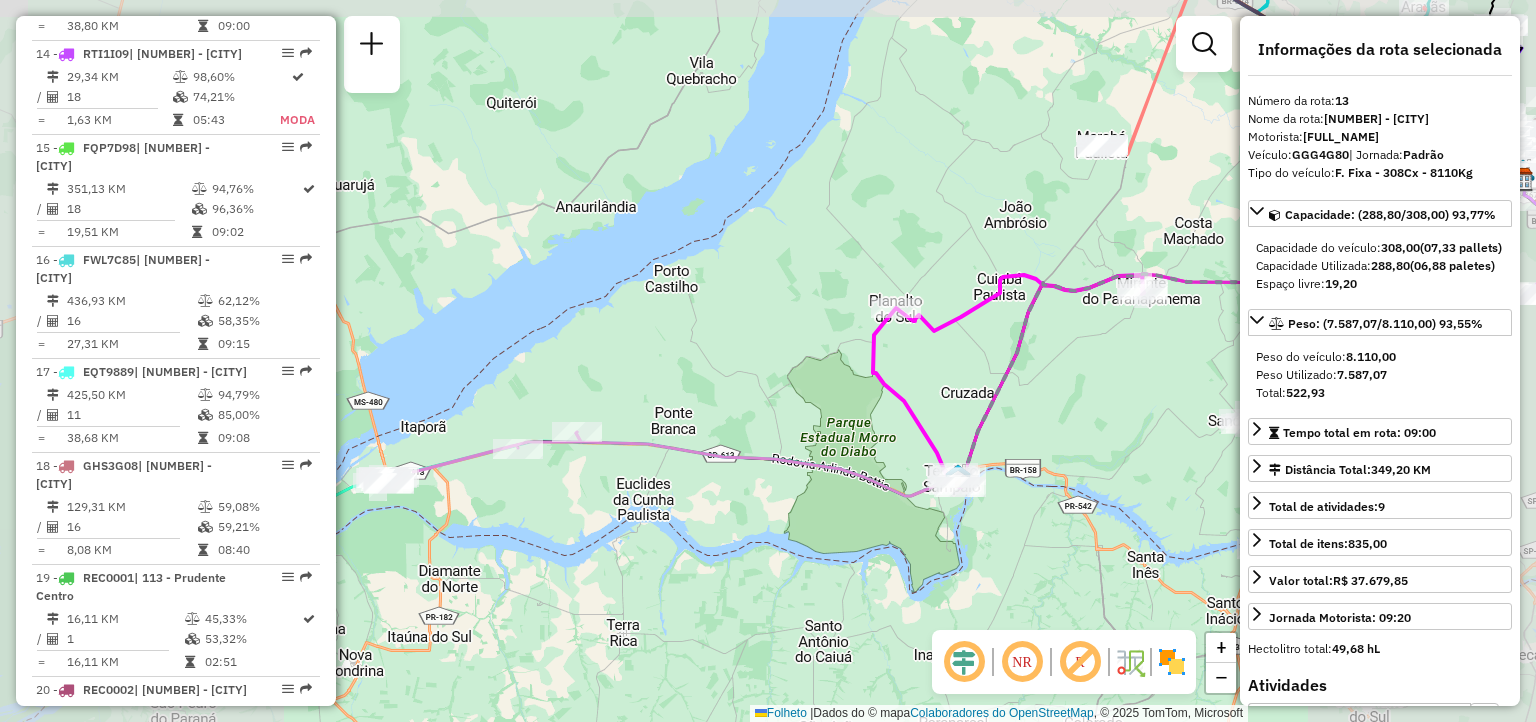 click on "Janela de atendimento Grade de atendimento Capacidade Transportadoras Veículos Cliente Pedidos  Rotas Selecione os dias de semana para filtrar as janelas de atendimento  Seg   Ter   Qua   Qui   Sex   Sáb   Dom  Informe o período da janela de atendimento: De: Até:  Filtrar exatamente a janela do cliente  Considerar janela de atendimento padrão  Selecione os dias de semana para filtrar as grades de atendimento  Seg   Ter   Qua   Qui   Sex   Sáb   Dom   Considerar clientes sem dia de atendimento cadastrado  Clientes fora do dia de atendimento selecionado Filtrar as atividades entre os valores definidos abaixo:  Peso mínimo:   Peso máximo:   Cubagem mínima:   Cubagem máxima:   De:   Até:  Filtrar as atividades entre o tempo de atendimento definido abaixo:  De:   Até:   Considerar capacidade total dos clientes não roteirizados Transportadora: Selecione um ou mais itens Tipo de veículo: Selecione um ou mais itens Veículo: Selecione um ou mais itens Motorista: Selecione um ou mais itens Nome: Rótulo:" 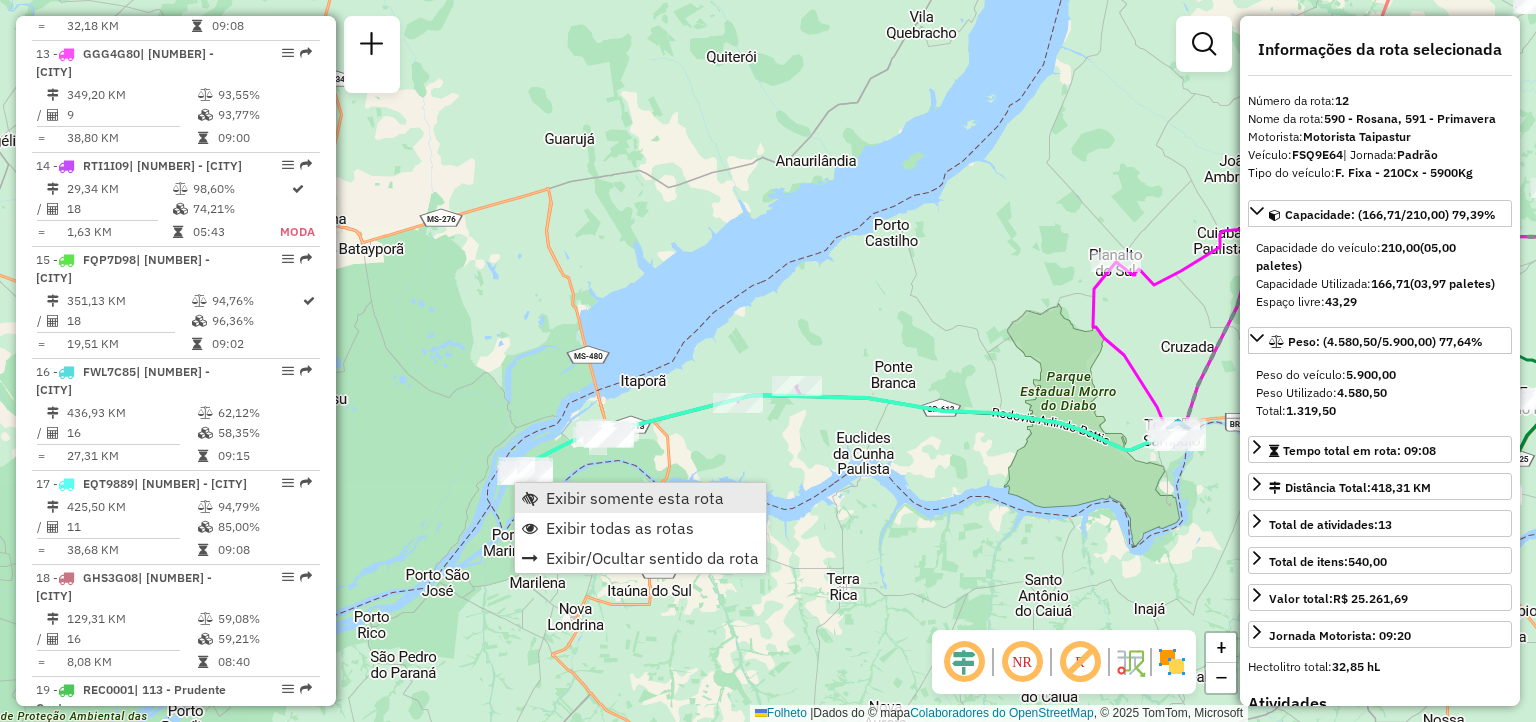 click on "Exibir somente esta rota" at bounding box center [635, 498] 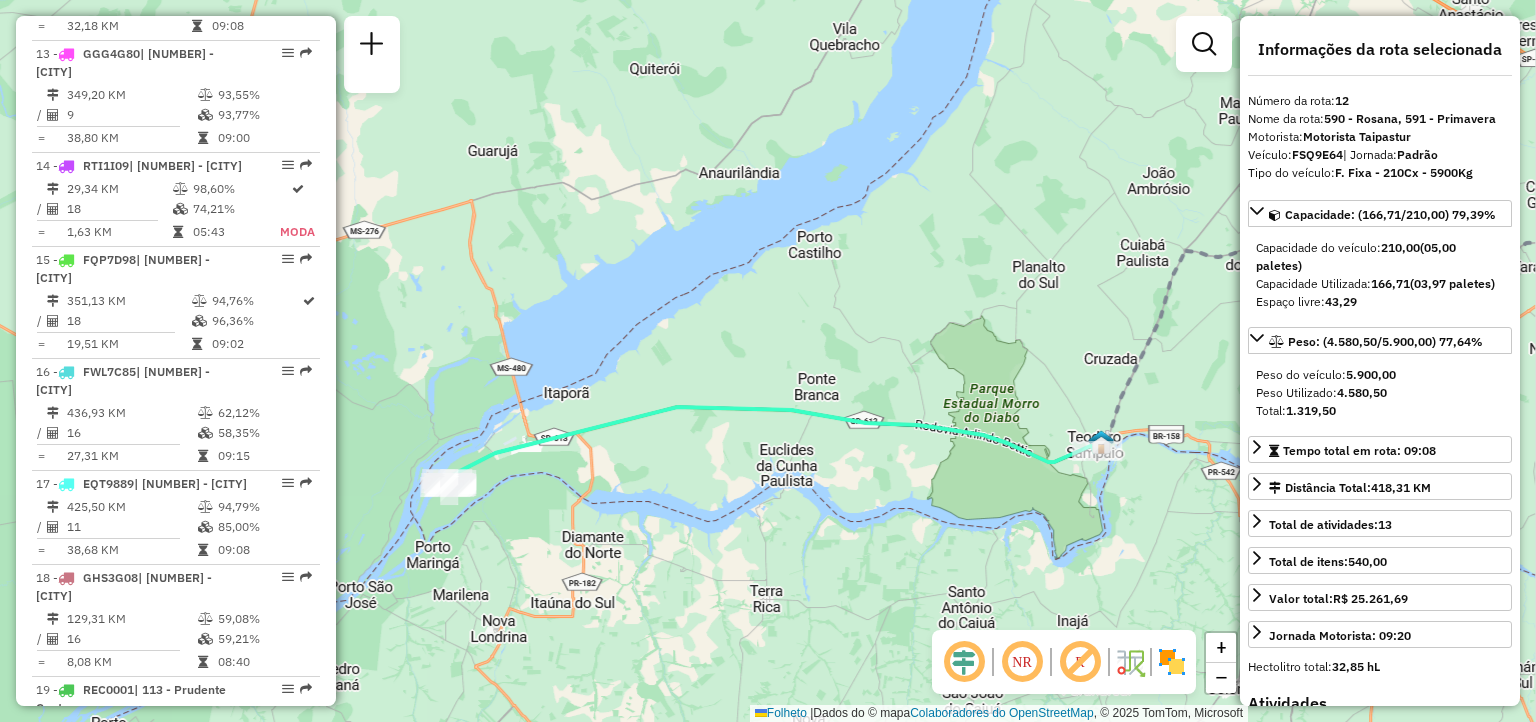 scroll, scrollTop: 1988, scrollLeft: 0, axis: vertical 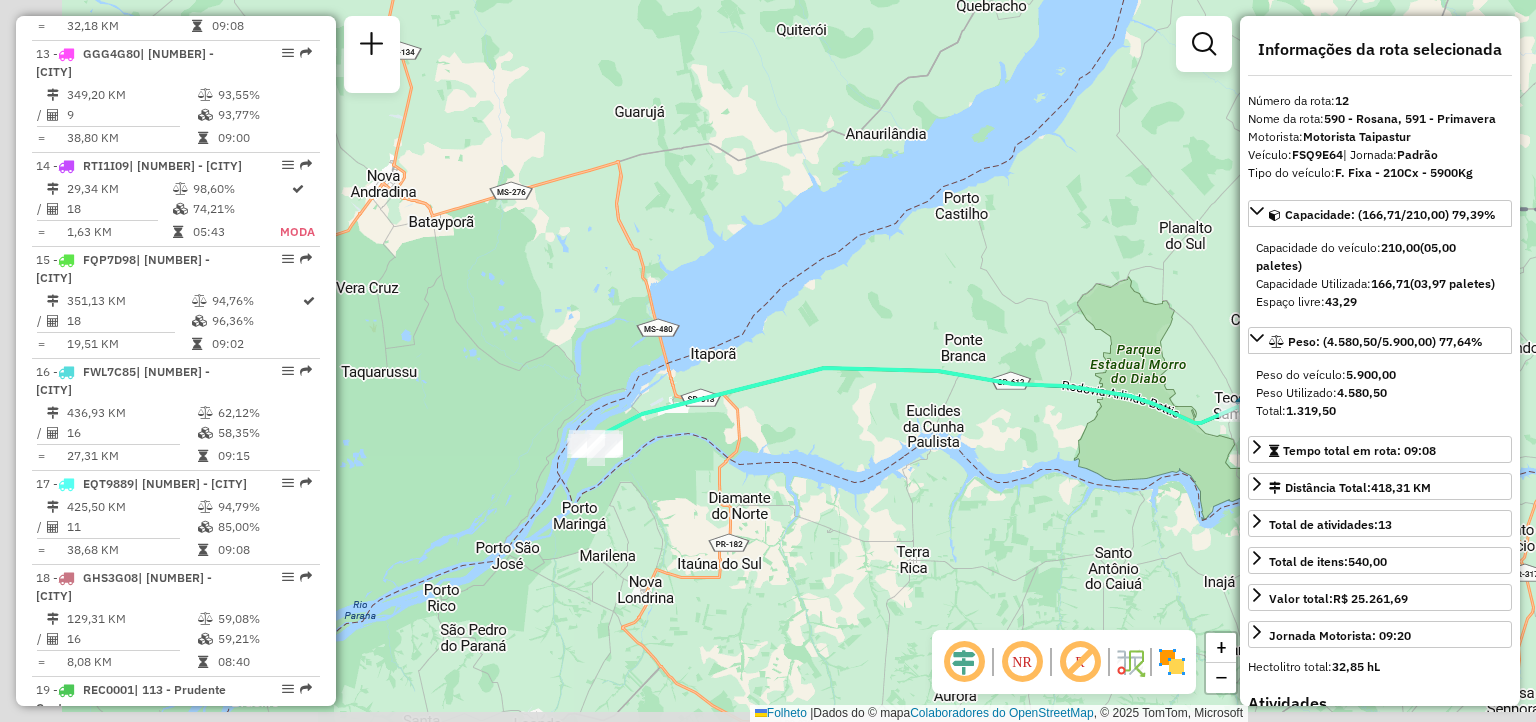 drag, startPoint x: 737, startPoint y: 469, endPoint x: 920, endPoint y: 429, distance: 187.32059 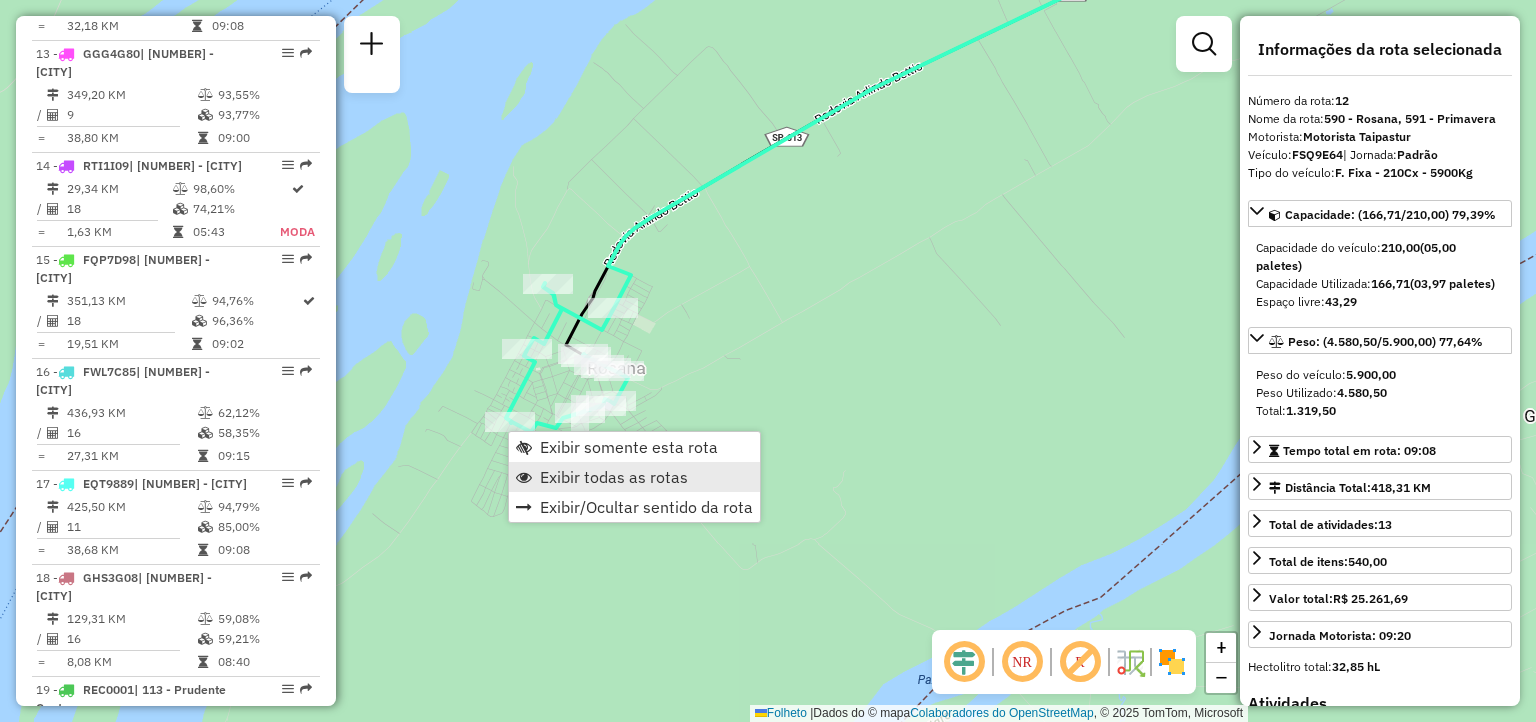 click on "Exibir todas as rotas" at bounding box center (614, 477) 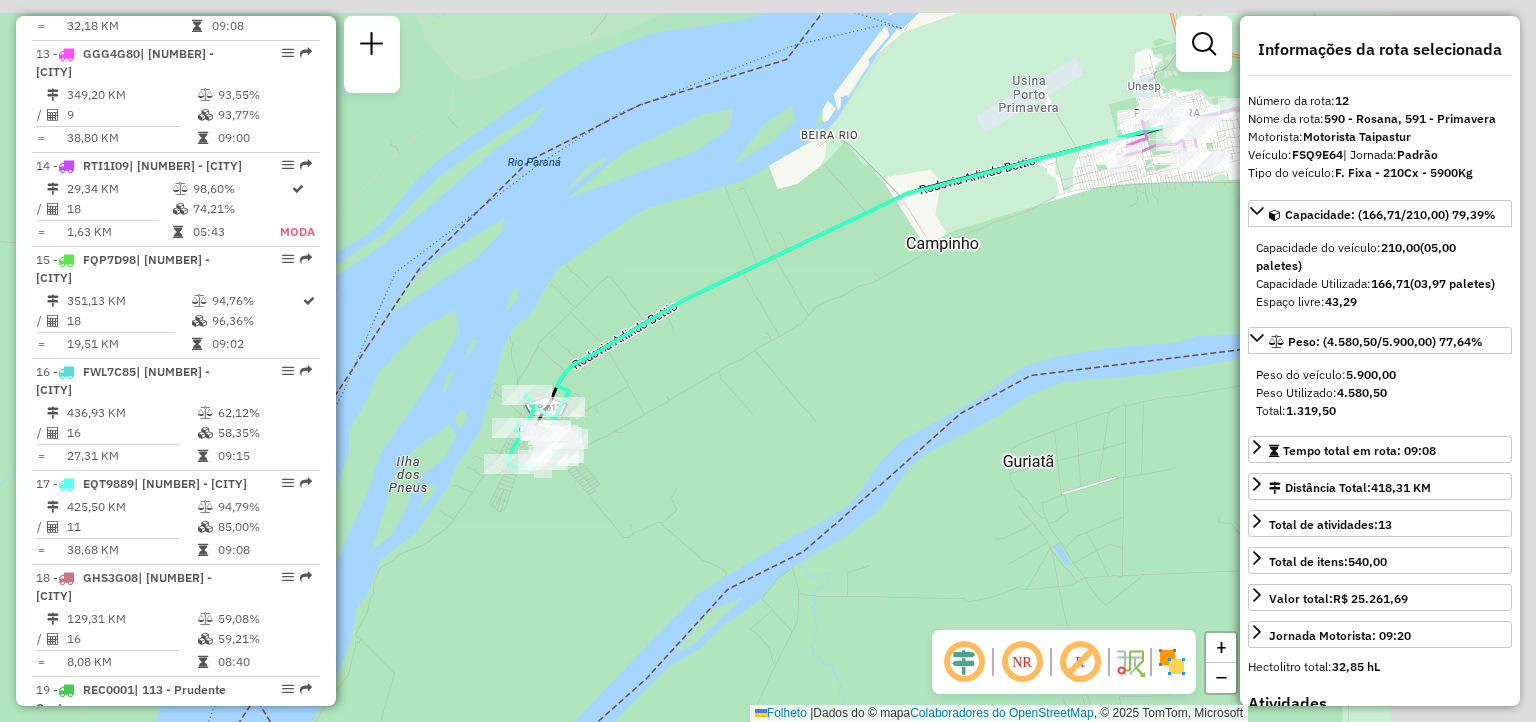 drag, startPoint x: 711, startPoint y: 470, endPoint x: 620, endPoint y: 490, distance: 93.17188 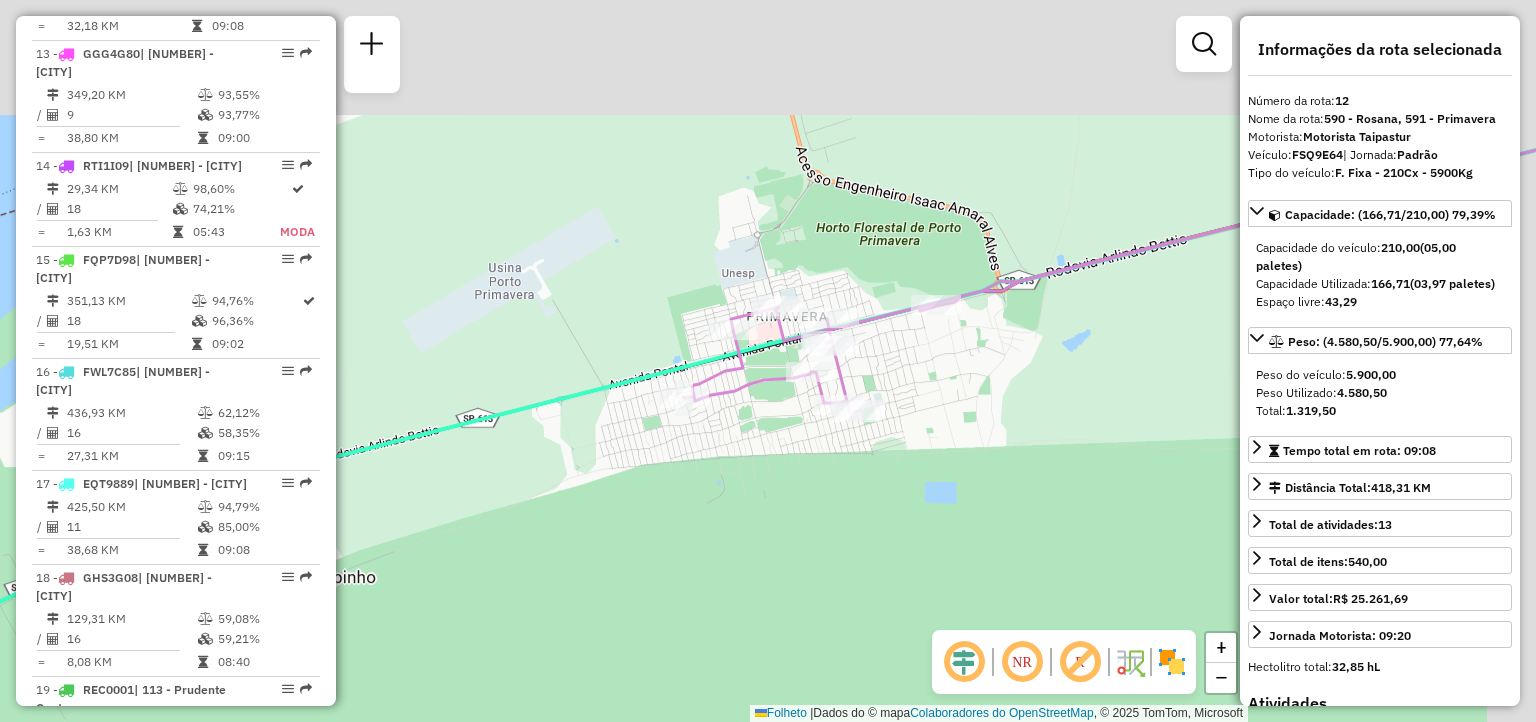 drag, startPoint x: 901, startPoint y: 481, endPoint x: 812, endPoint y: 585, distance: 136.88316 